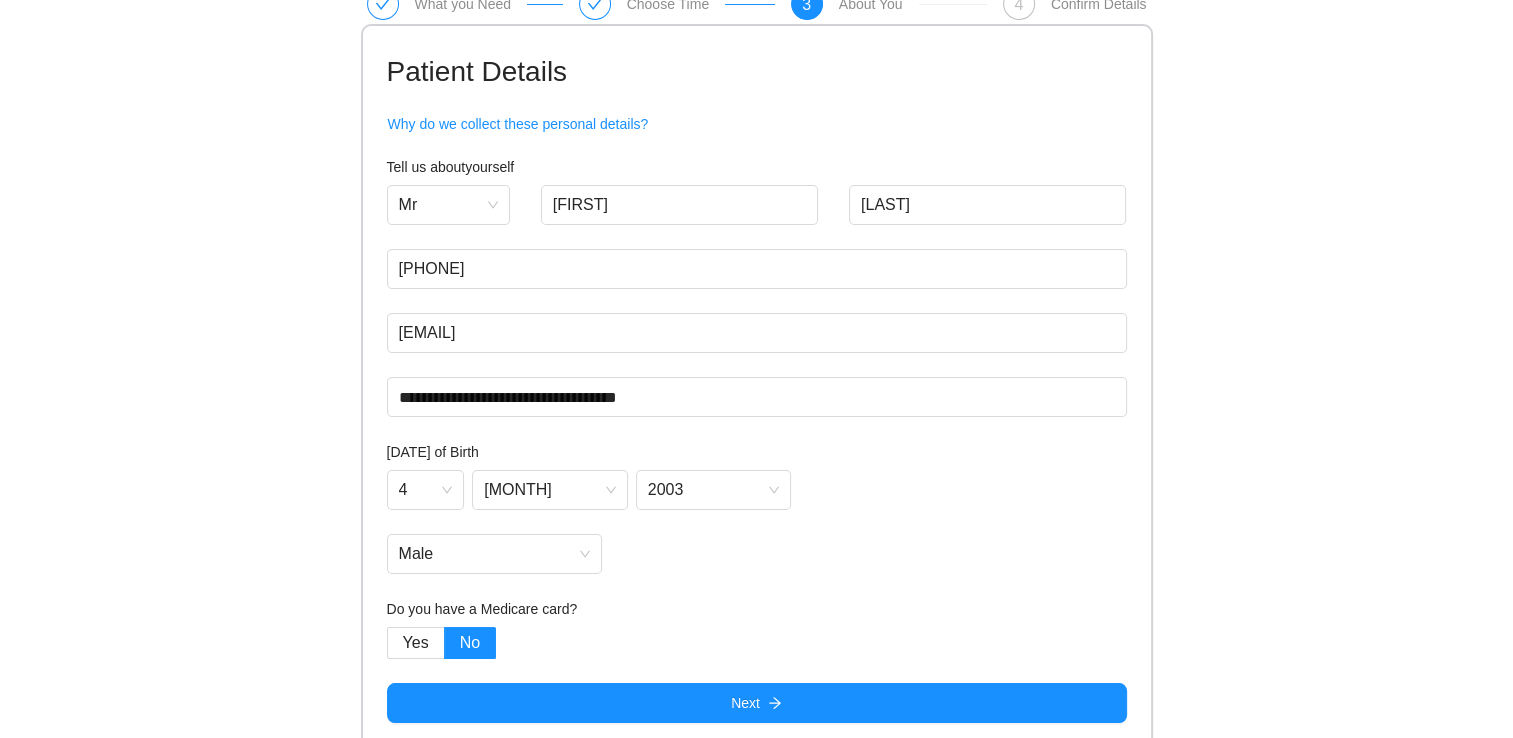 scroll, scrollTop: 88, scrollLeft: 0, axis: vertical 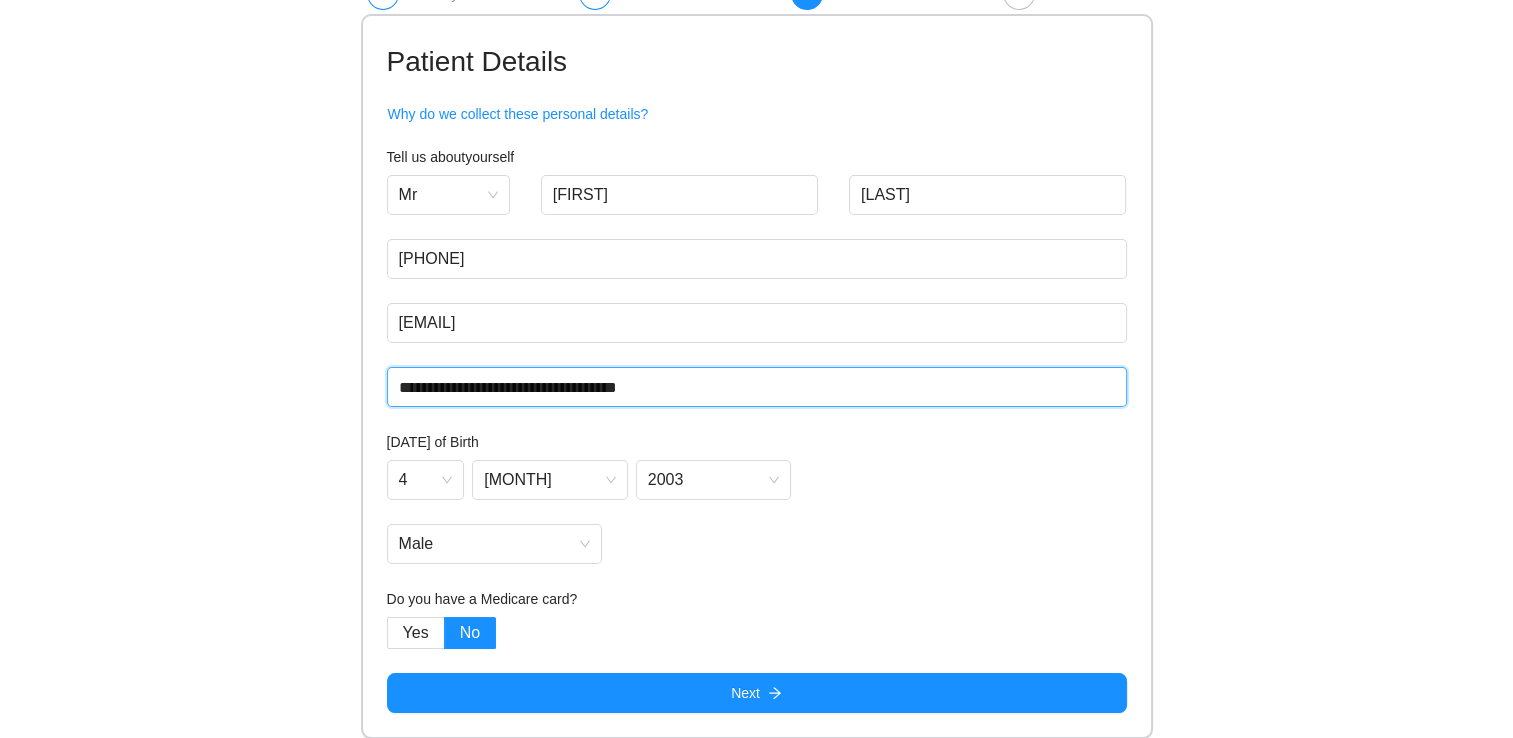 drag, startPoint x: 716, startPoint y: 378, endPoint x: 716, endPoint y: 399, distance: 21 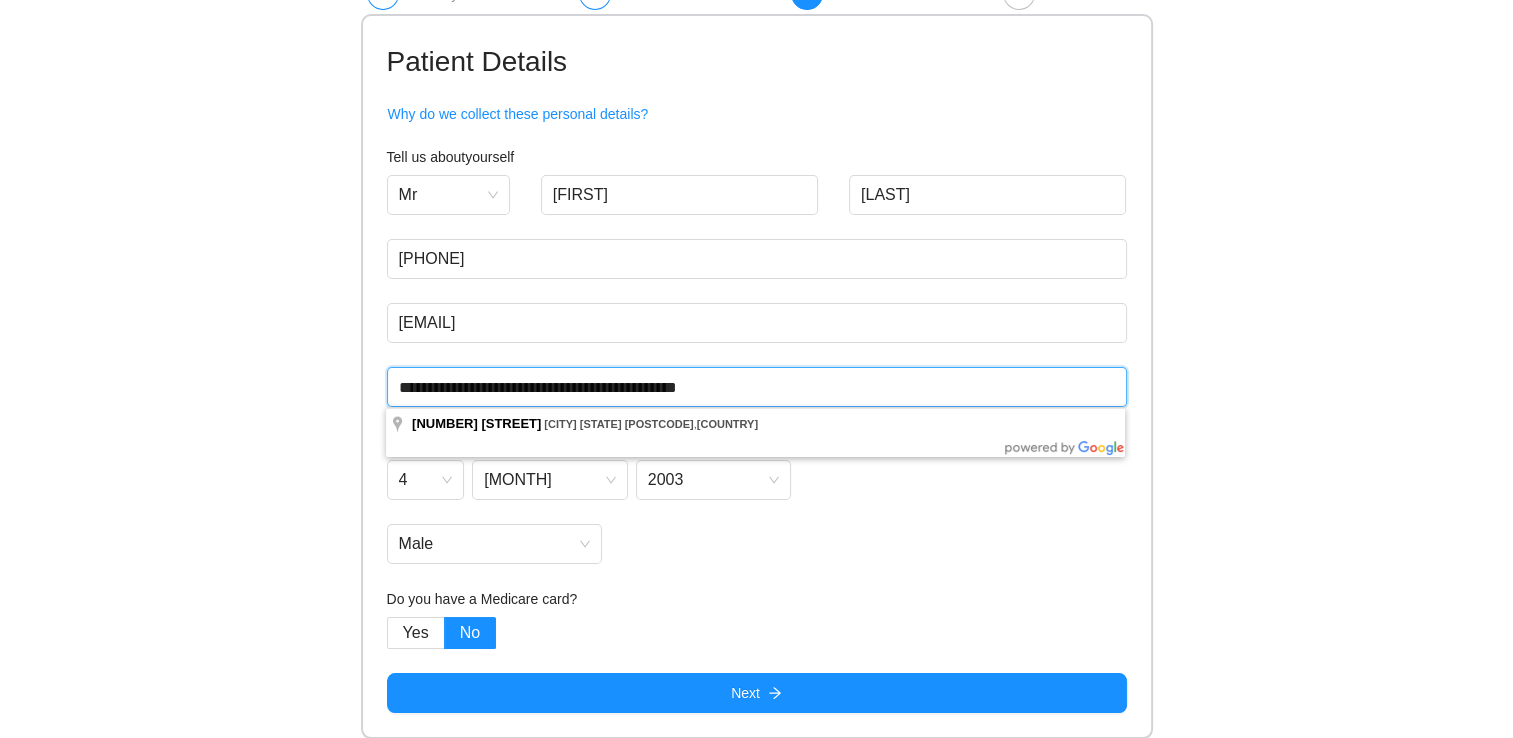 type on "**********" 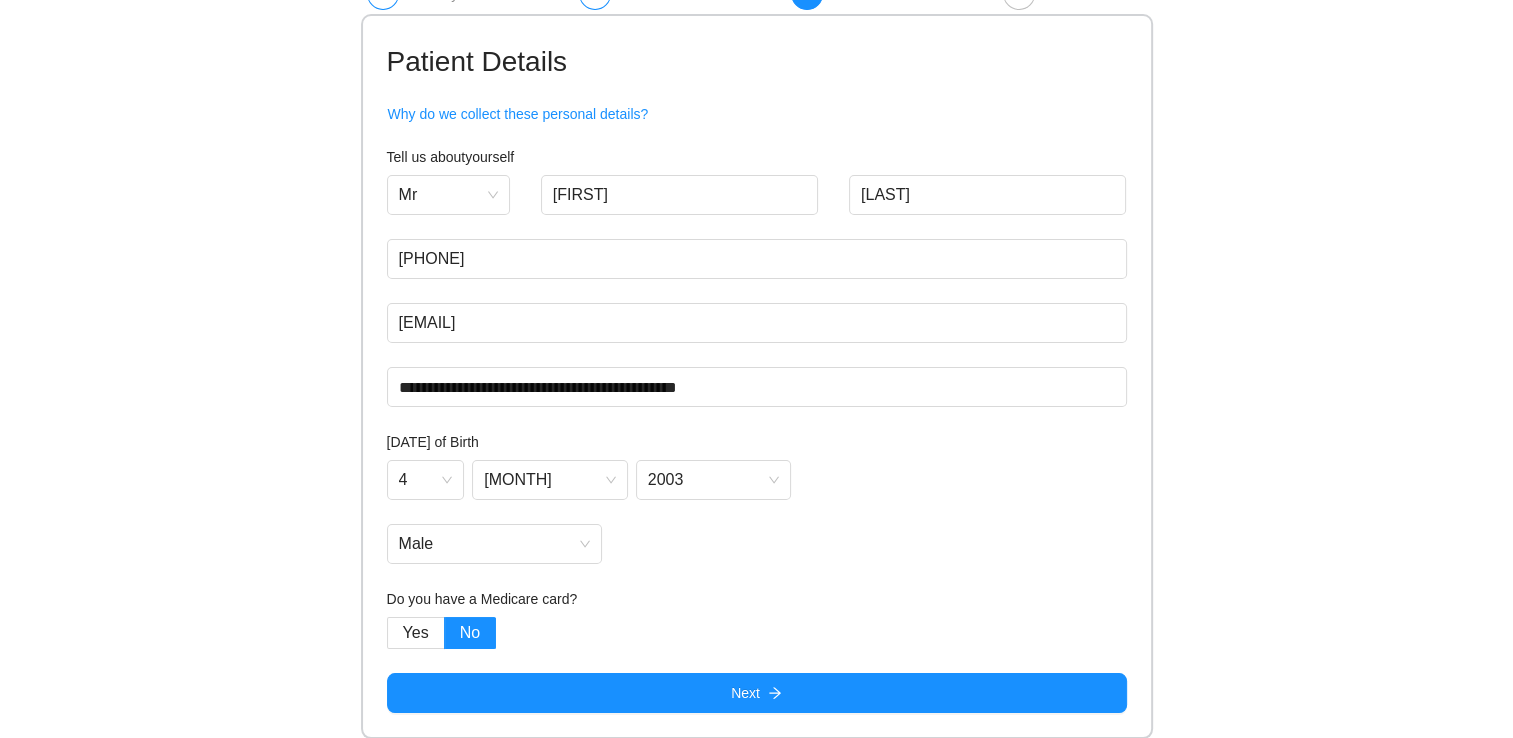 click on "Male" at bounding box center (757, 544) 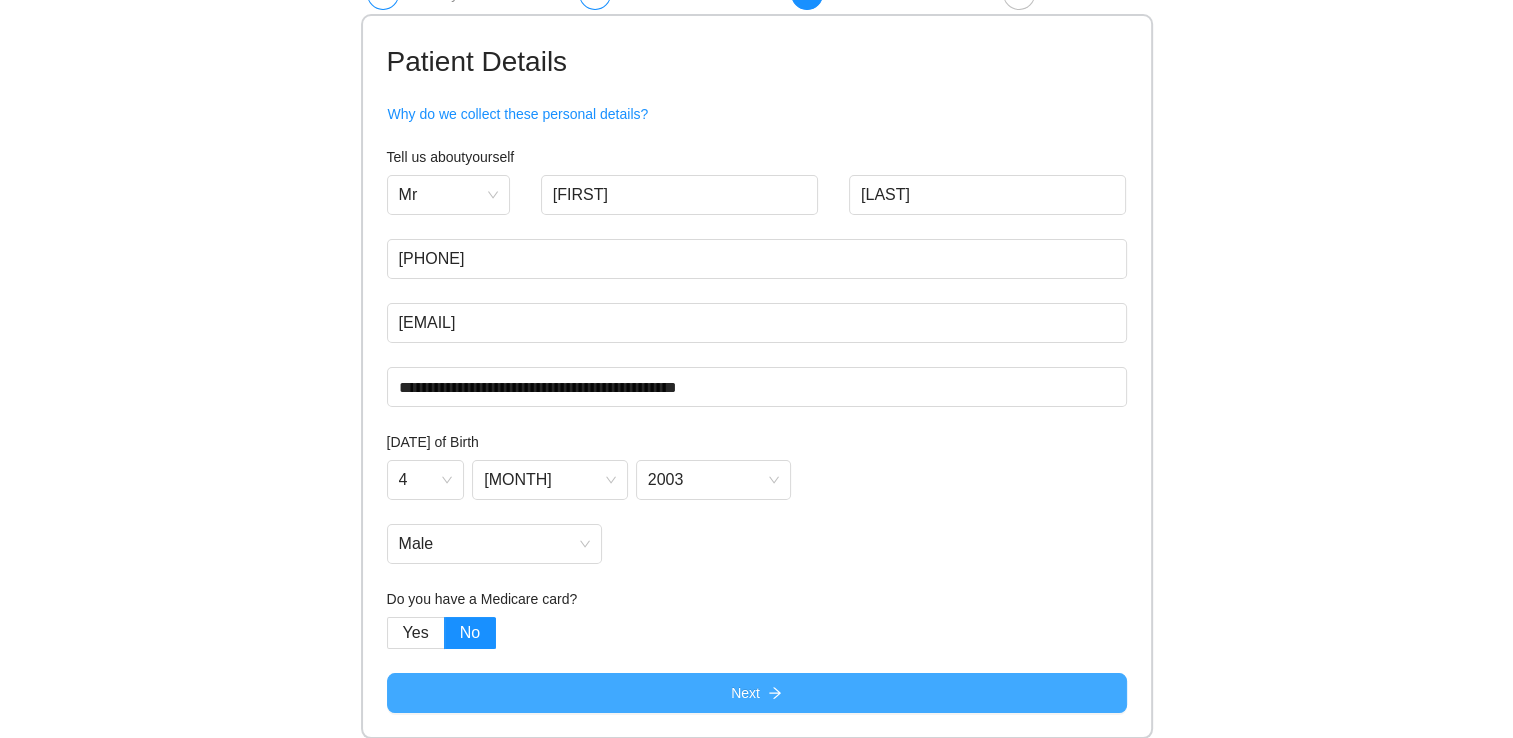 click on "Next" at bounding box center (757, 693) 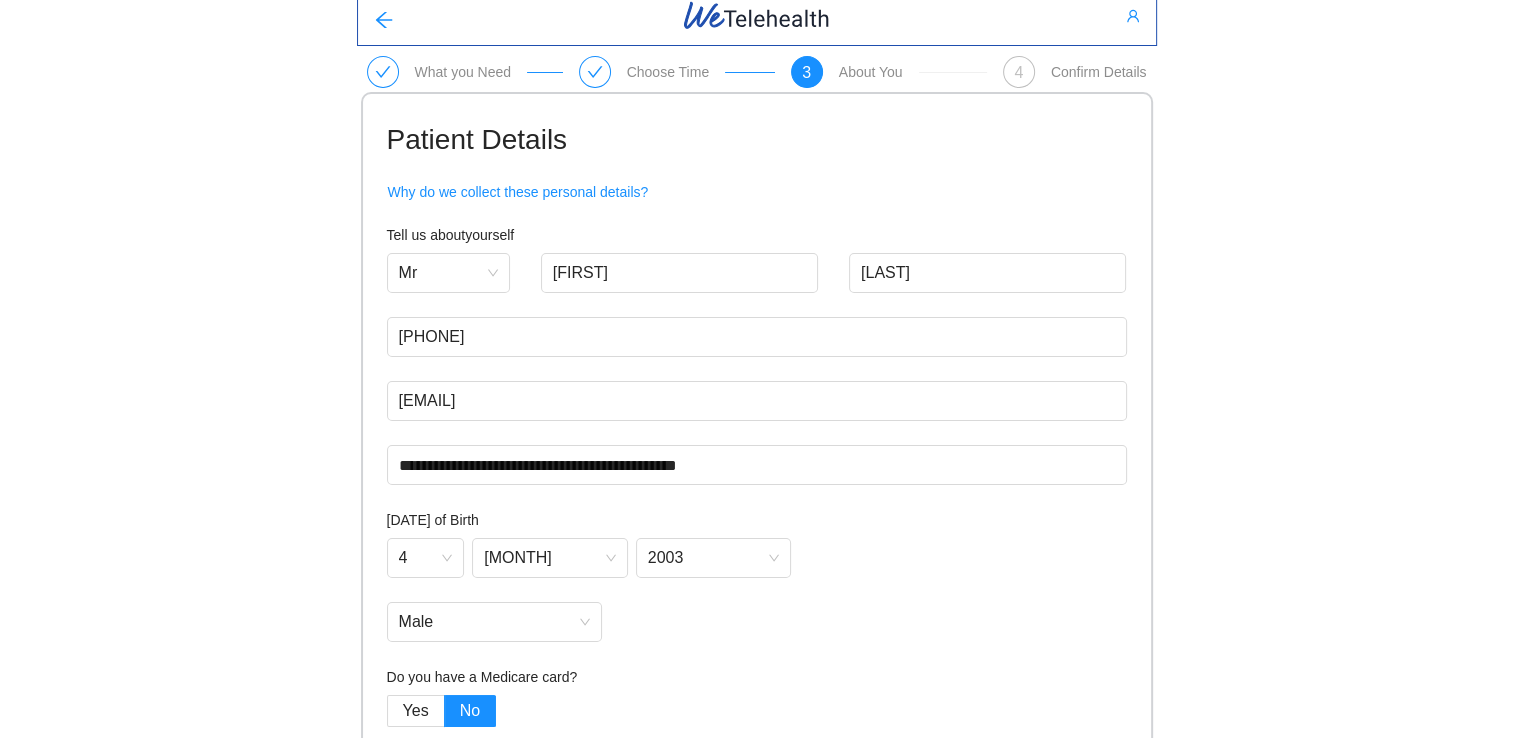 scroll, scrollTop: 0, scrollLeft: 0, axis: both 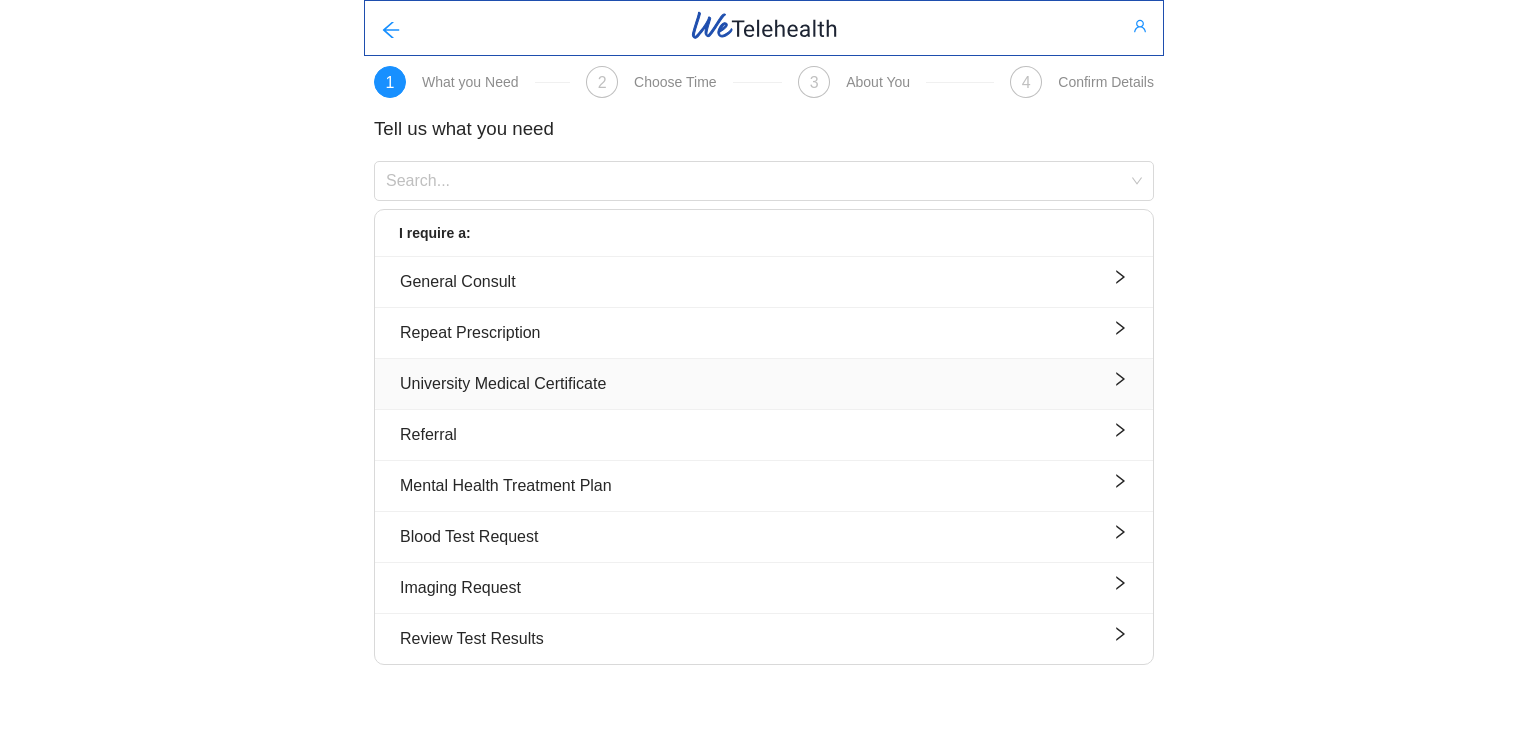 click on "University Medical Certificate" at bounding box center (764, 383) 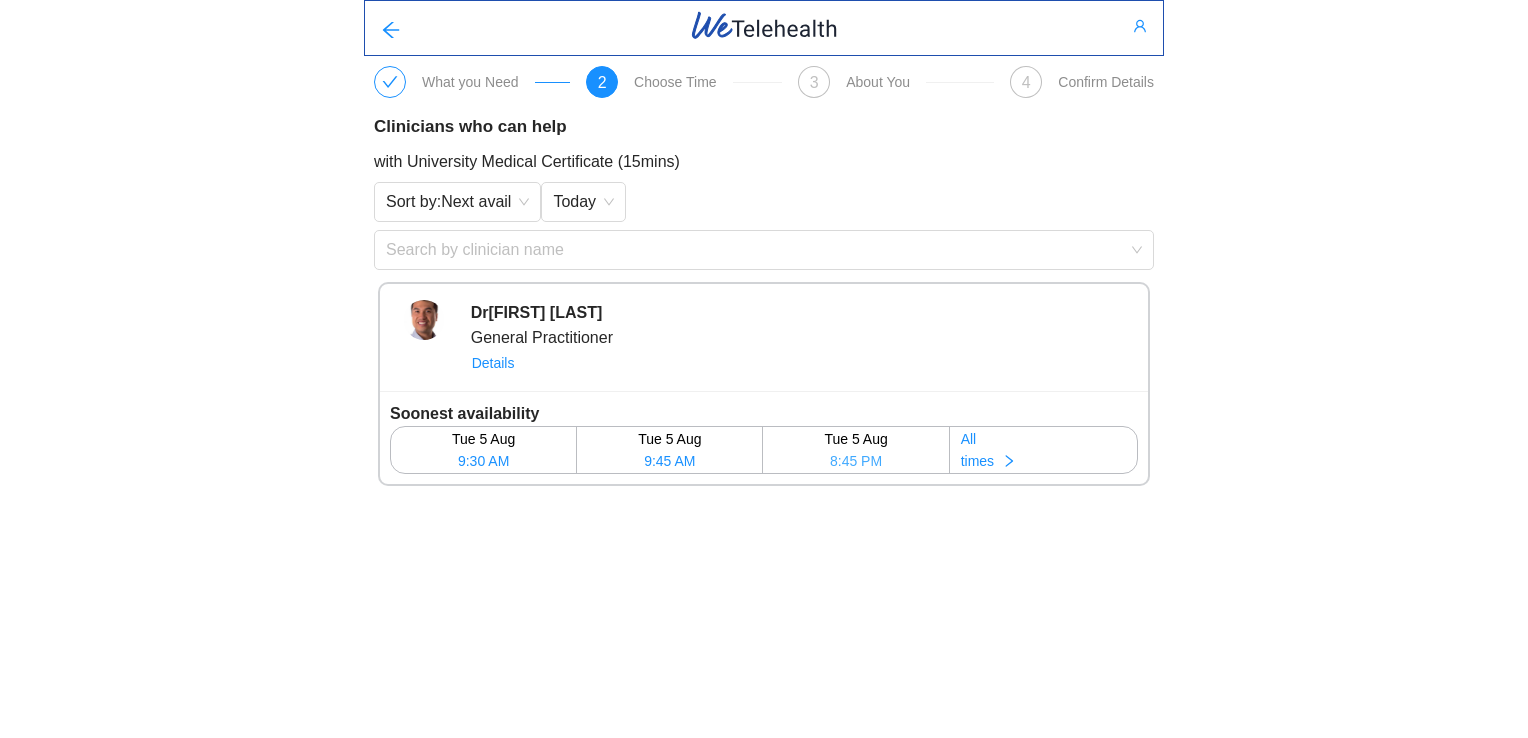 click on "8:45 PM" at bounding box center (856, 461) 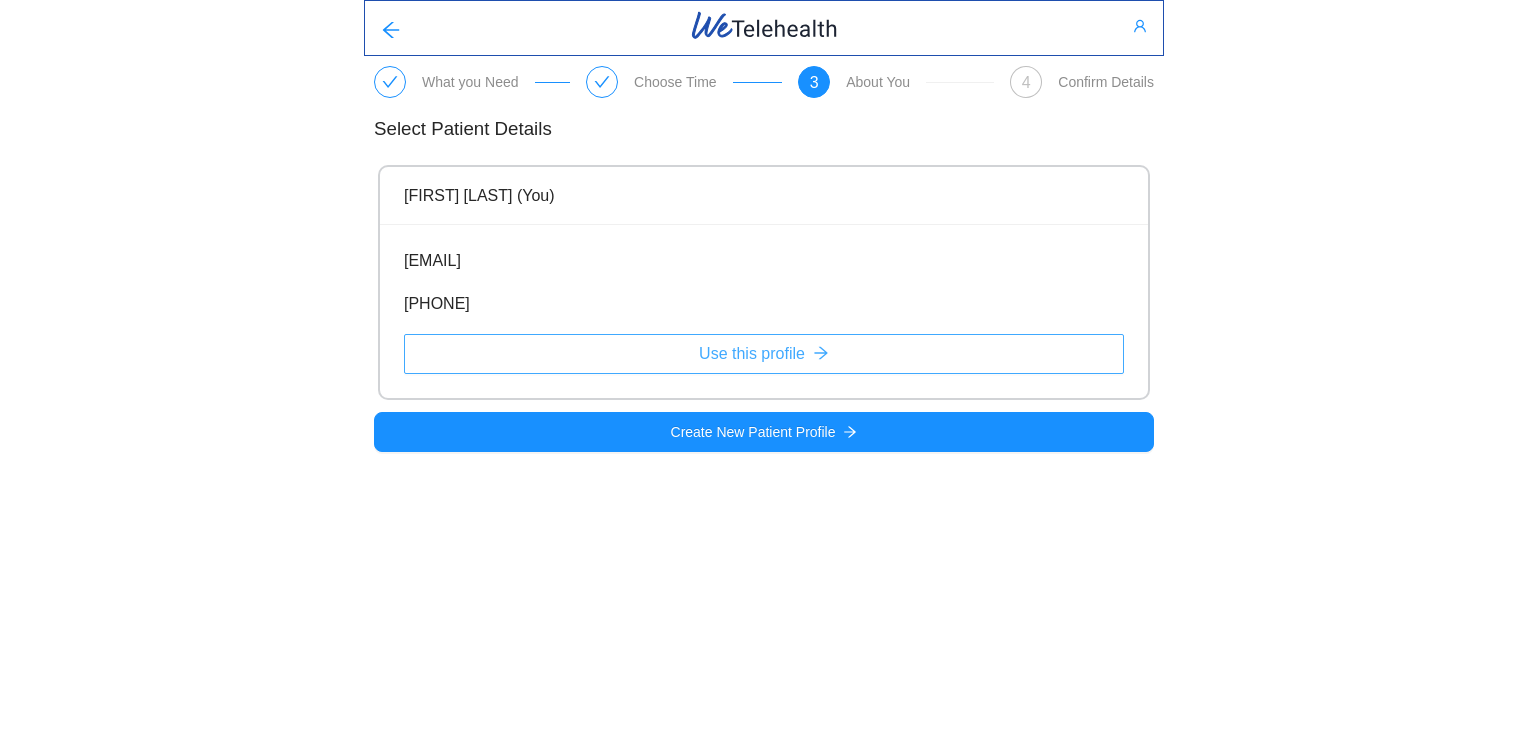 click on "Use this profile" at bounding box center (752, 353) 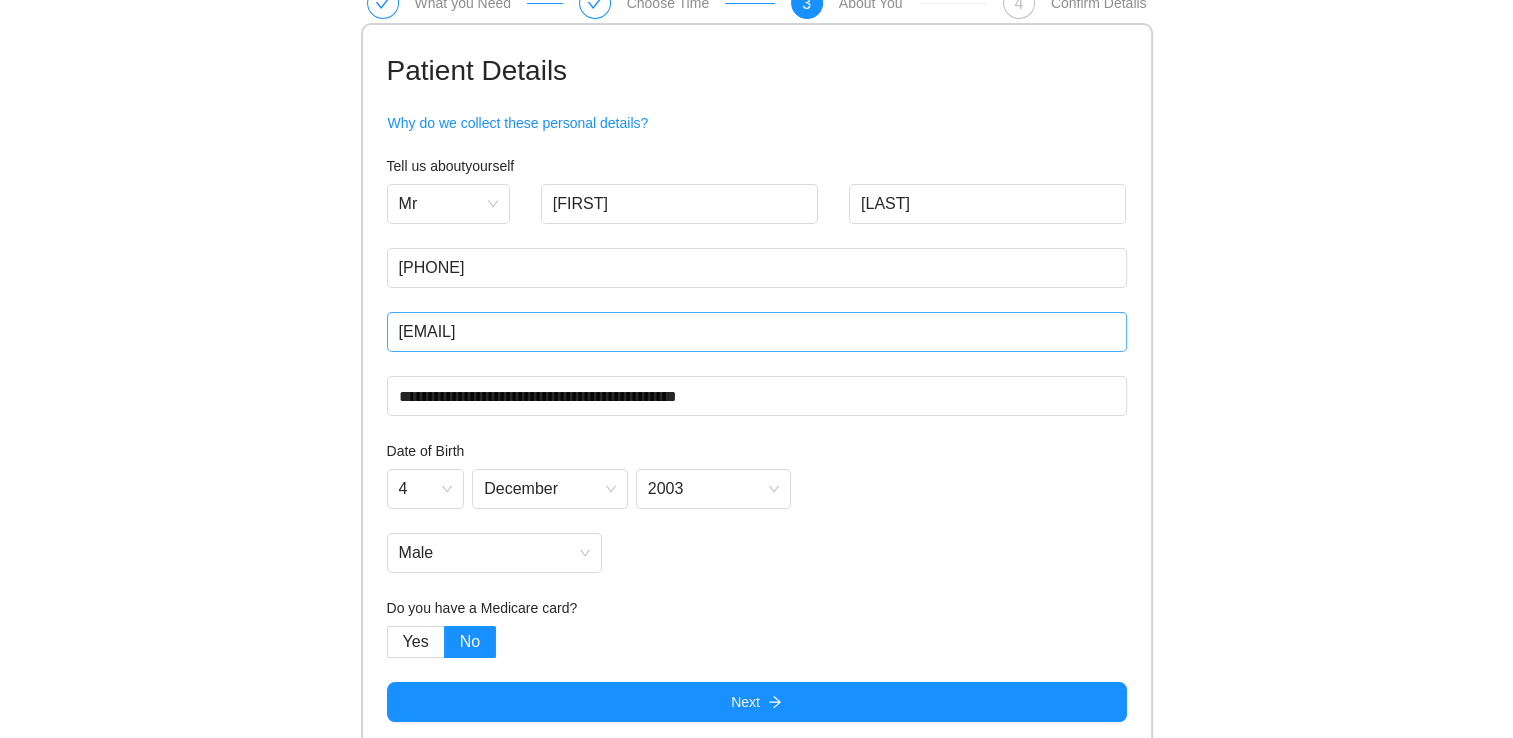 scroll, scrollTop: 88, scrollLeft: 0, axis: vertical 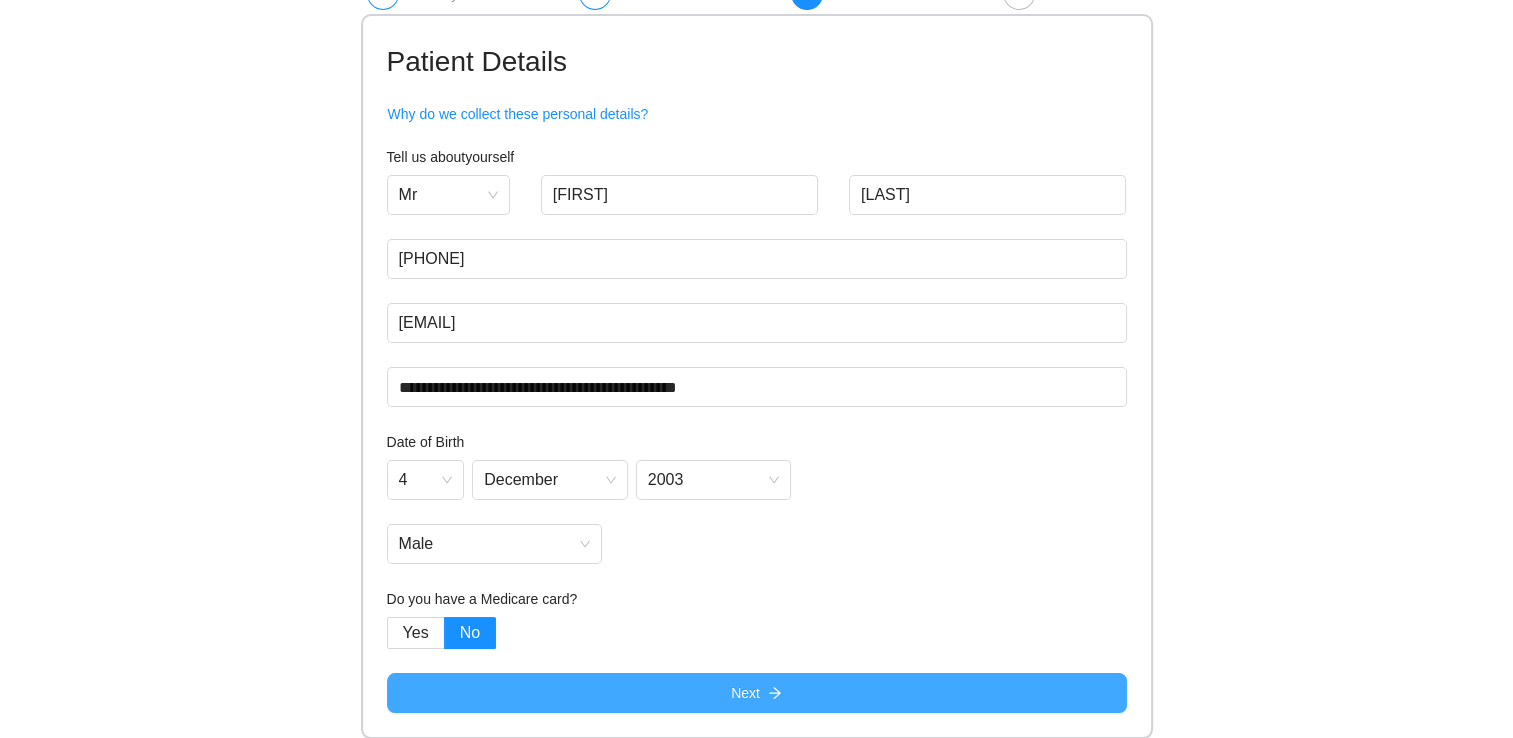 click on "Next" at bounding box center (757, 693) 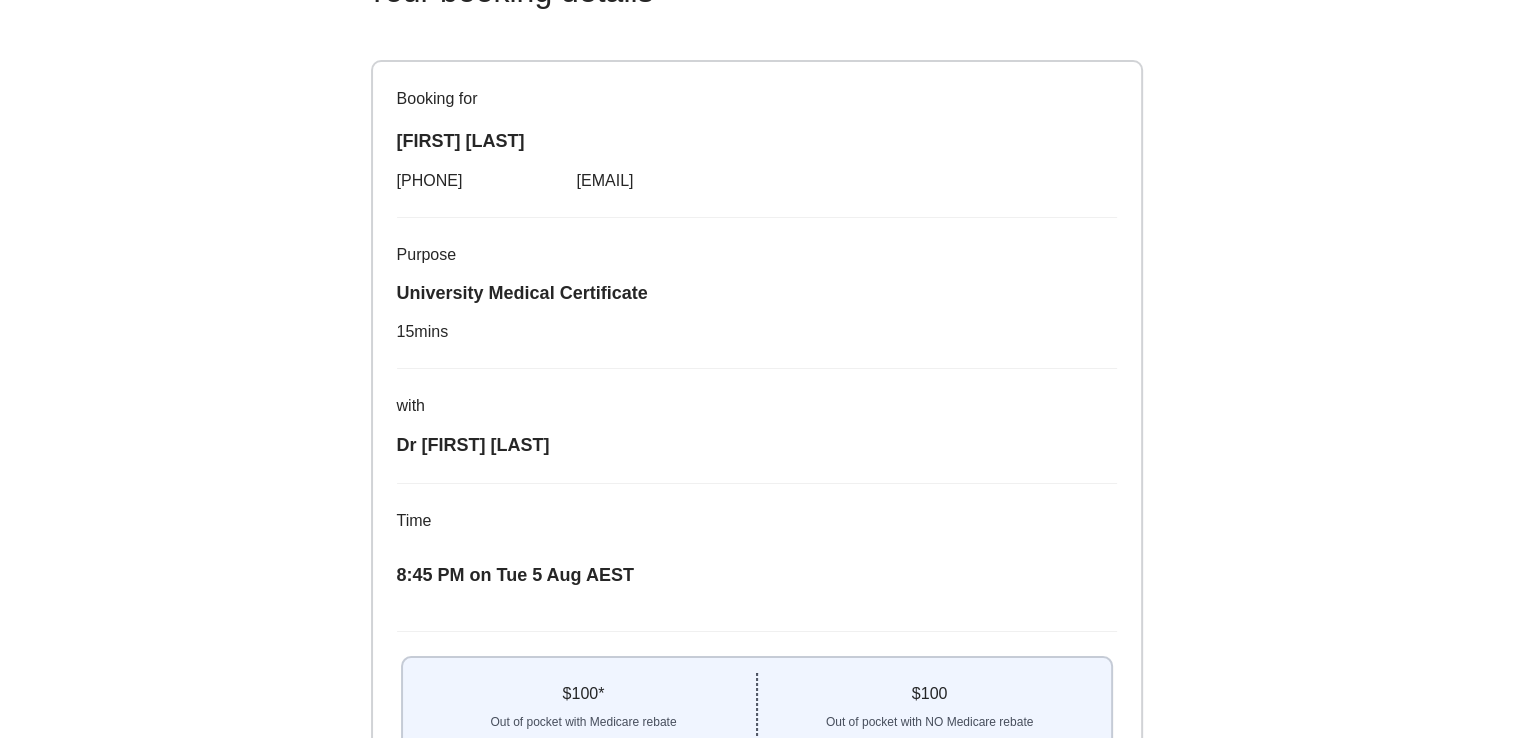 scroll, scrollTop: 376, scrollLeft: 0, axis: vertical 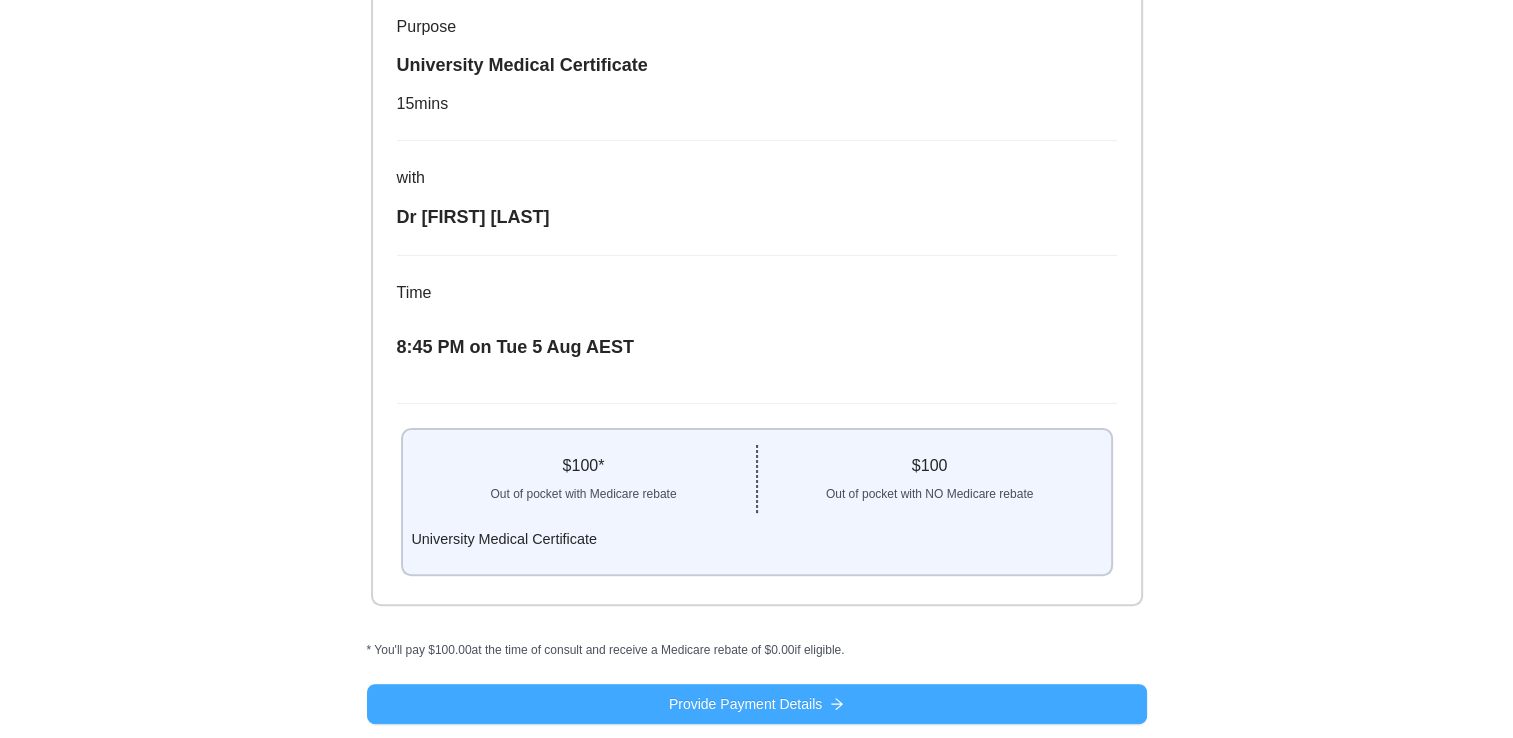 click on "Provide Payment Details" at bounding box center [745, 704] 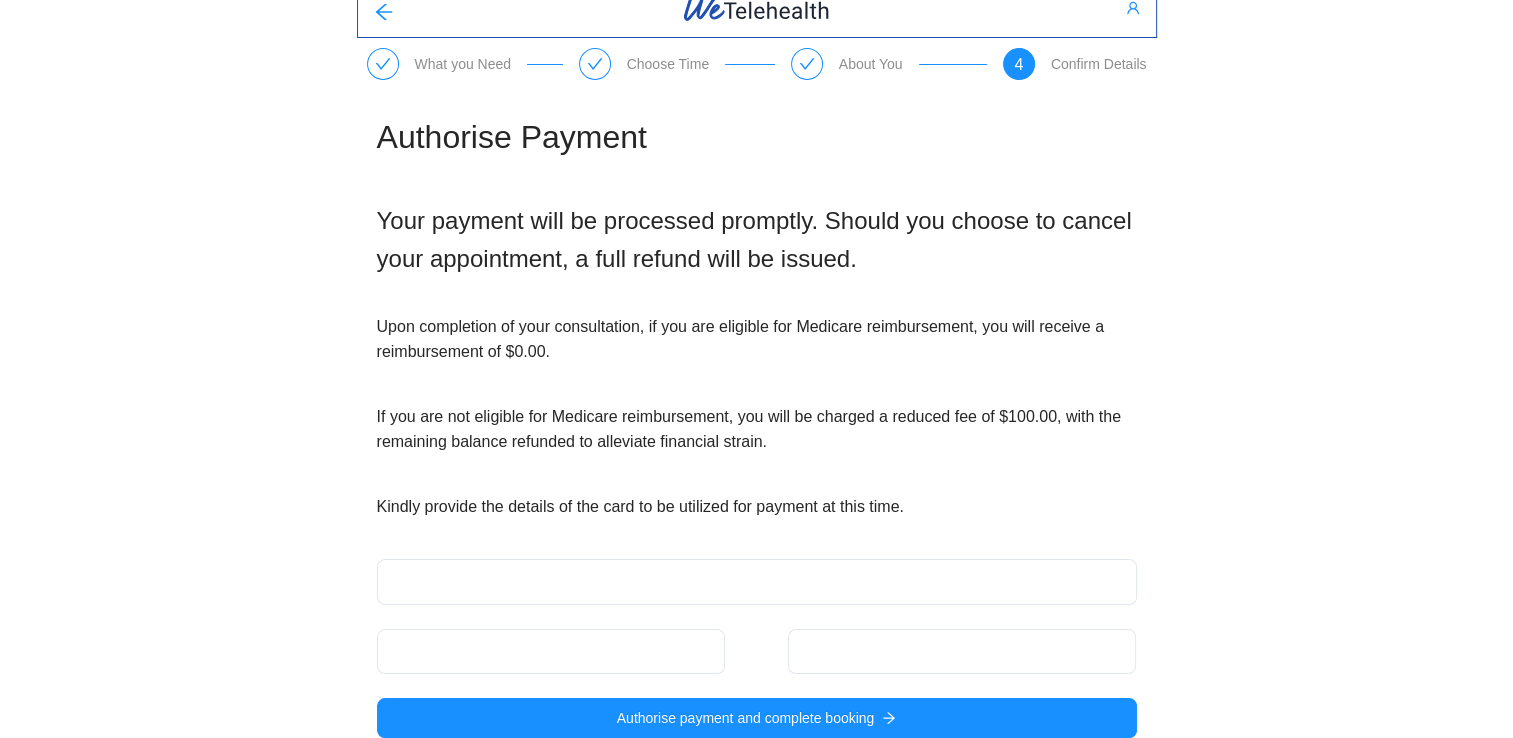 scroll, scrollTop: 49, scrollLeft: 0, axis: vertical 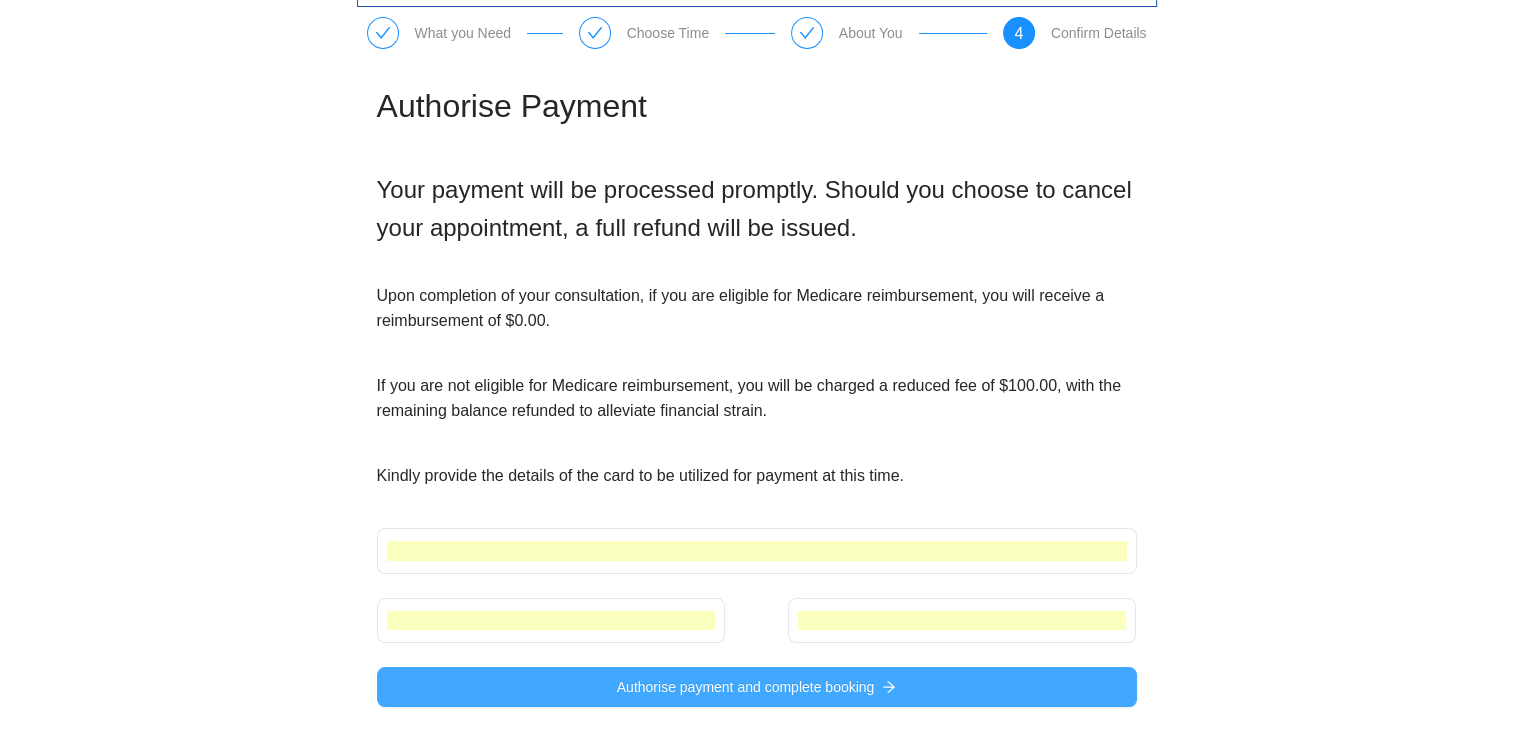 click on "Authorise payment and complete booking" at bounding box center [746, 687] 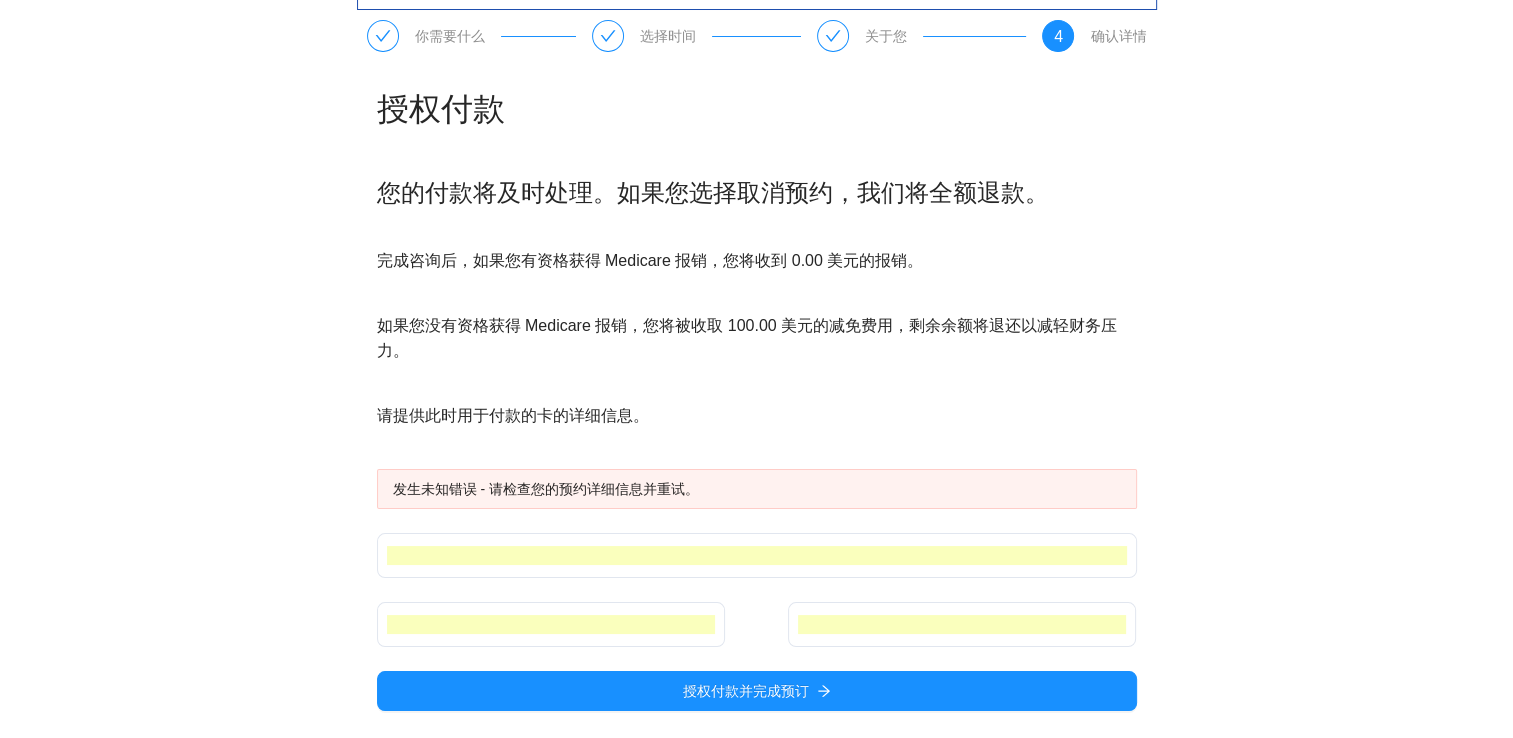 scroll, scrollTop: 50, scrollLeft: 0, axis: vertical 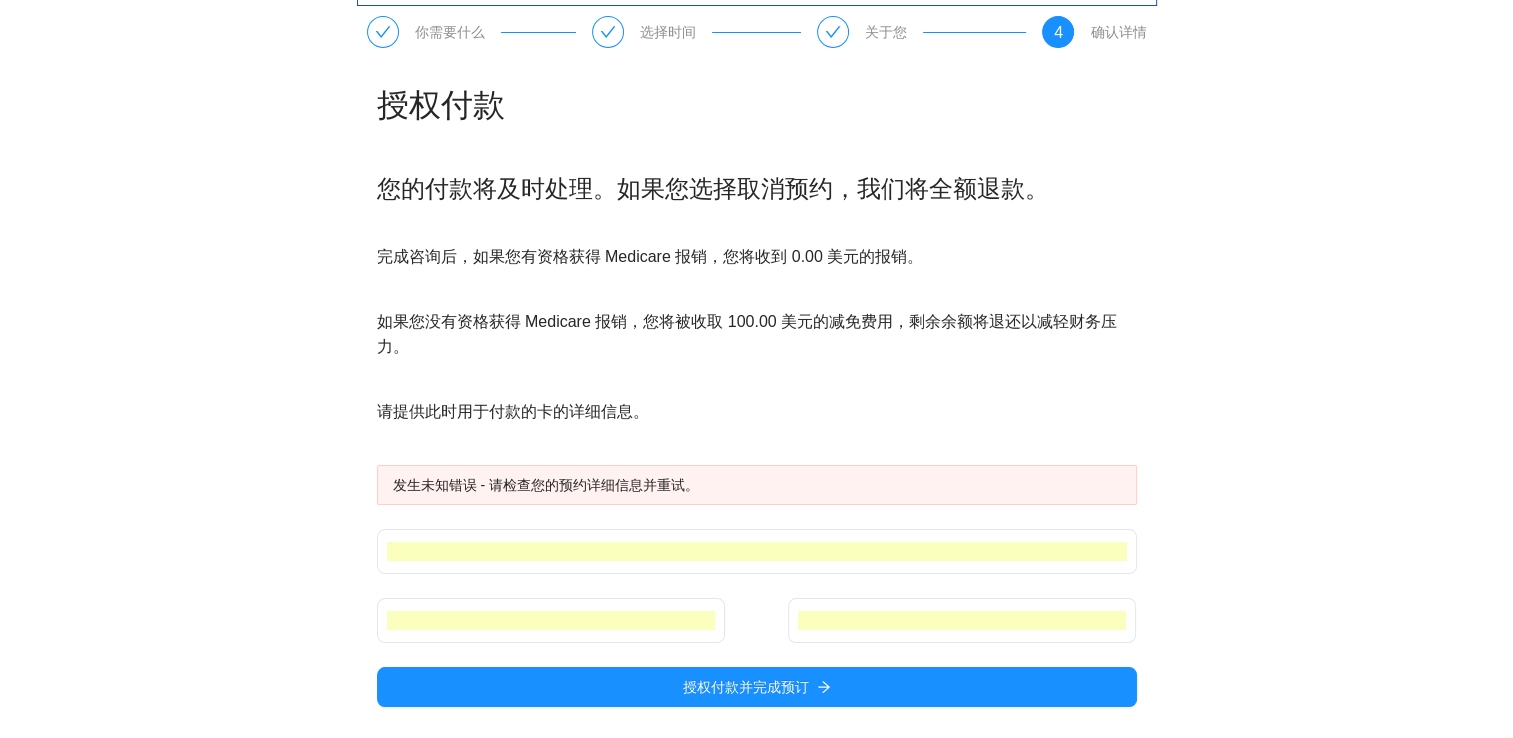 drag, startPoint x: 180, startPoint y: 218, endPoint x: 711, endPoint y: 282, distance: 534.84296 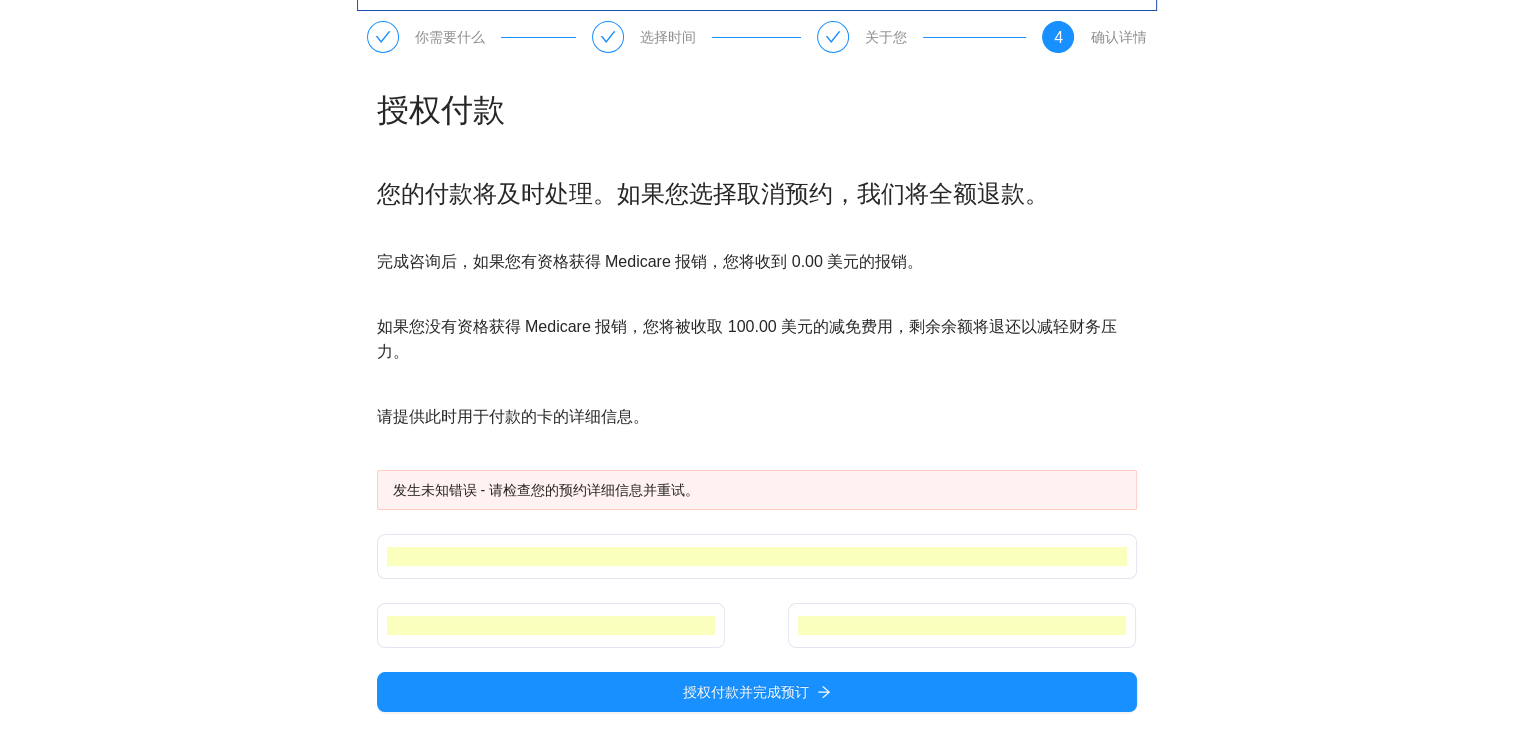 scroll, scrollTop: 50, scrollLeft: 0, axis: vertical 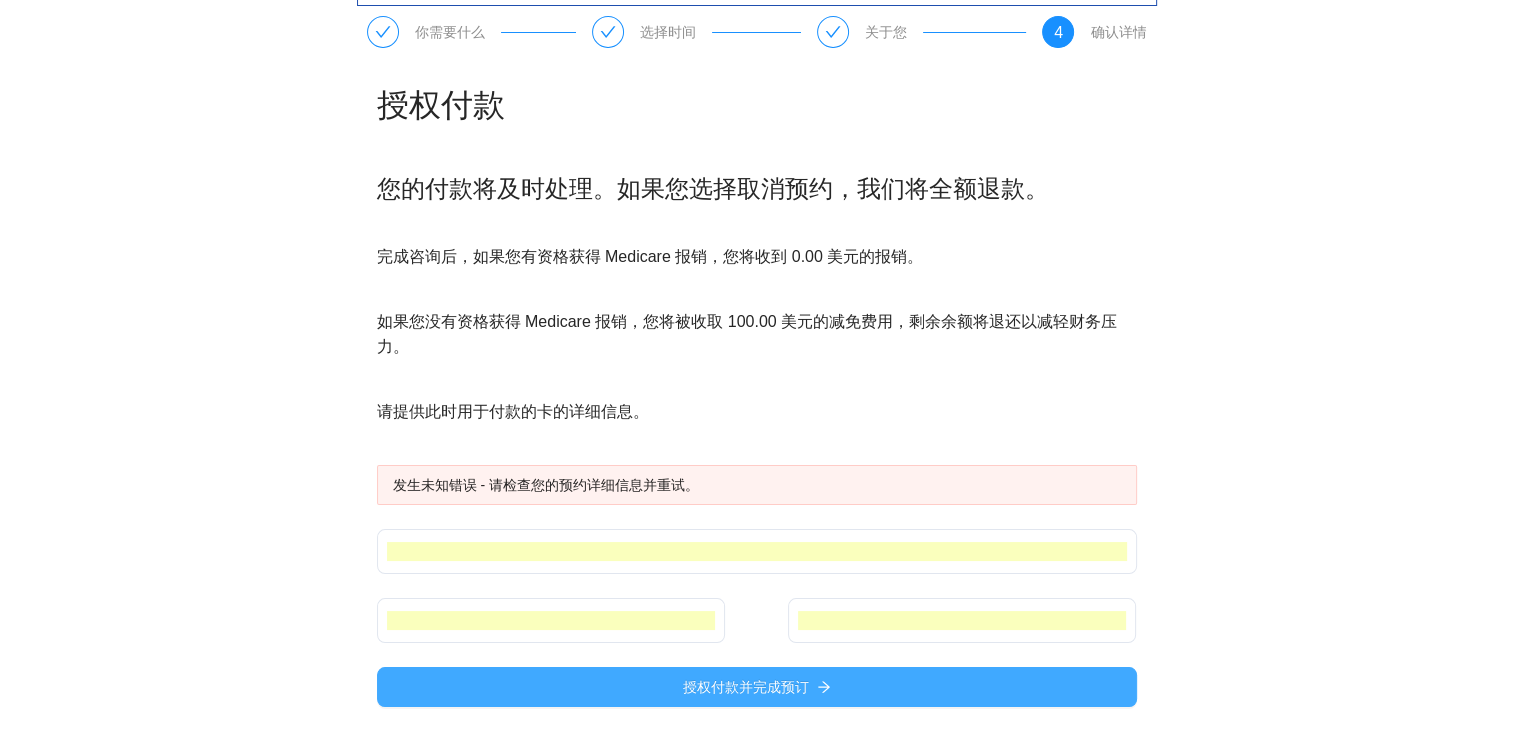 click on "授权付款并完成预订" at bounding box center (757, 687) 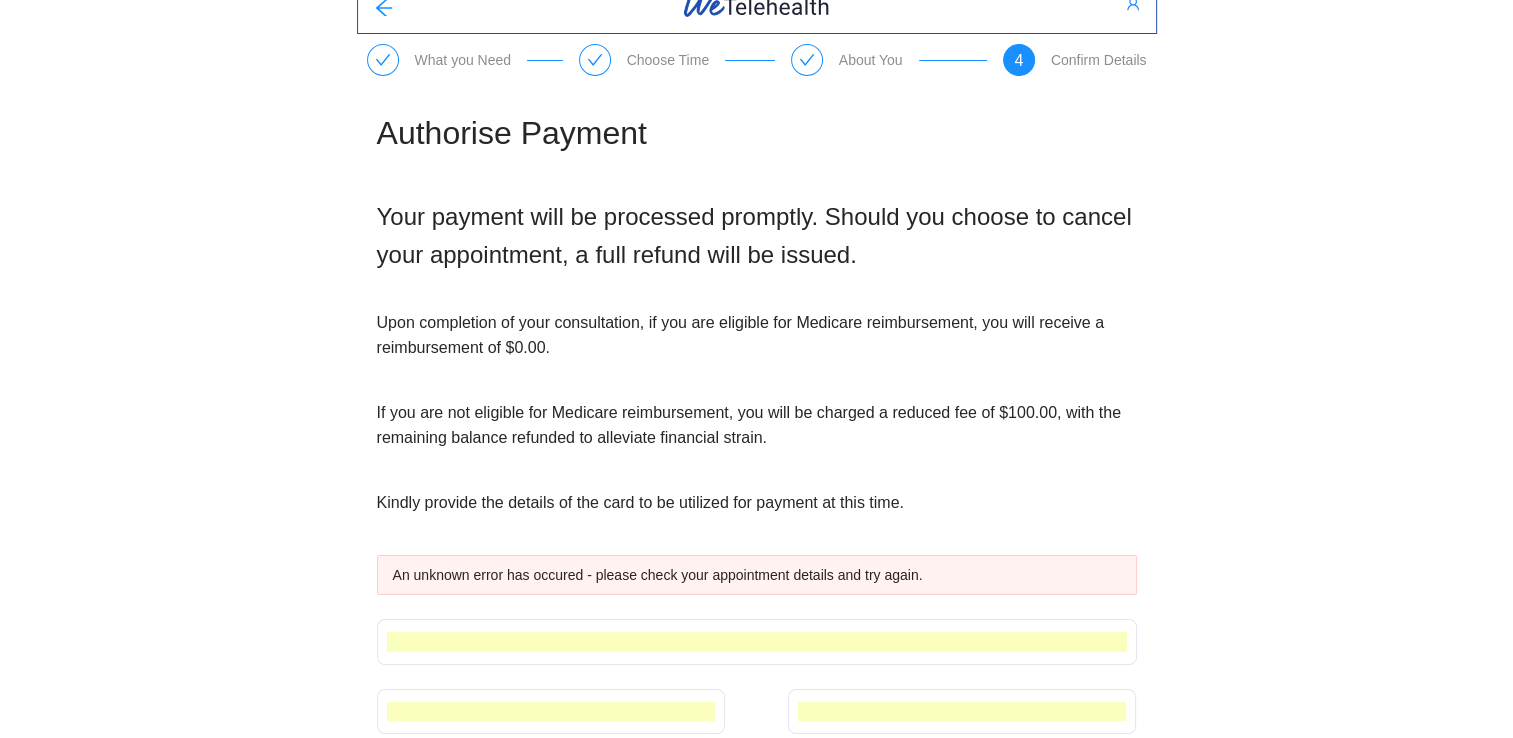 scroll, scrollTop: 0, scrollLeft: 0, axis: both 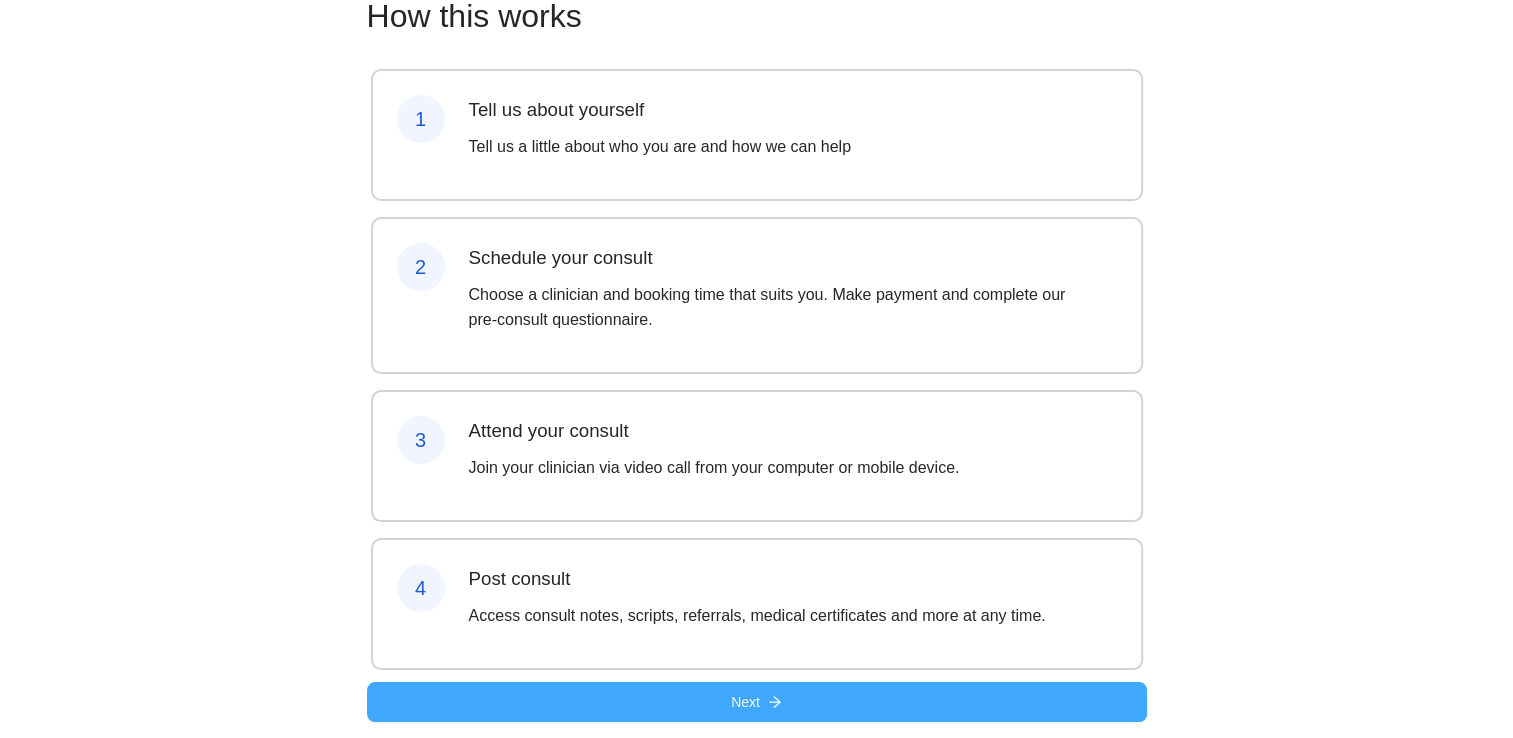 click on "Next" at bounding box center (757, 702) 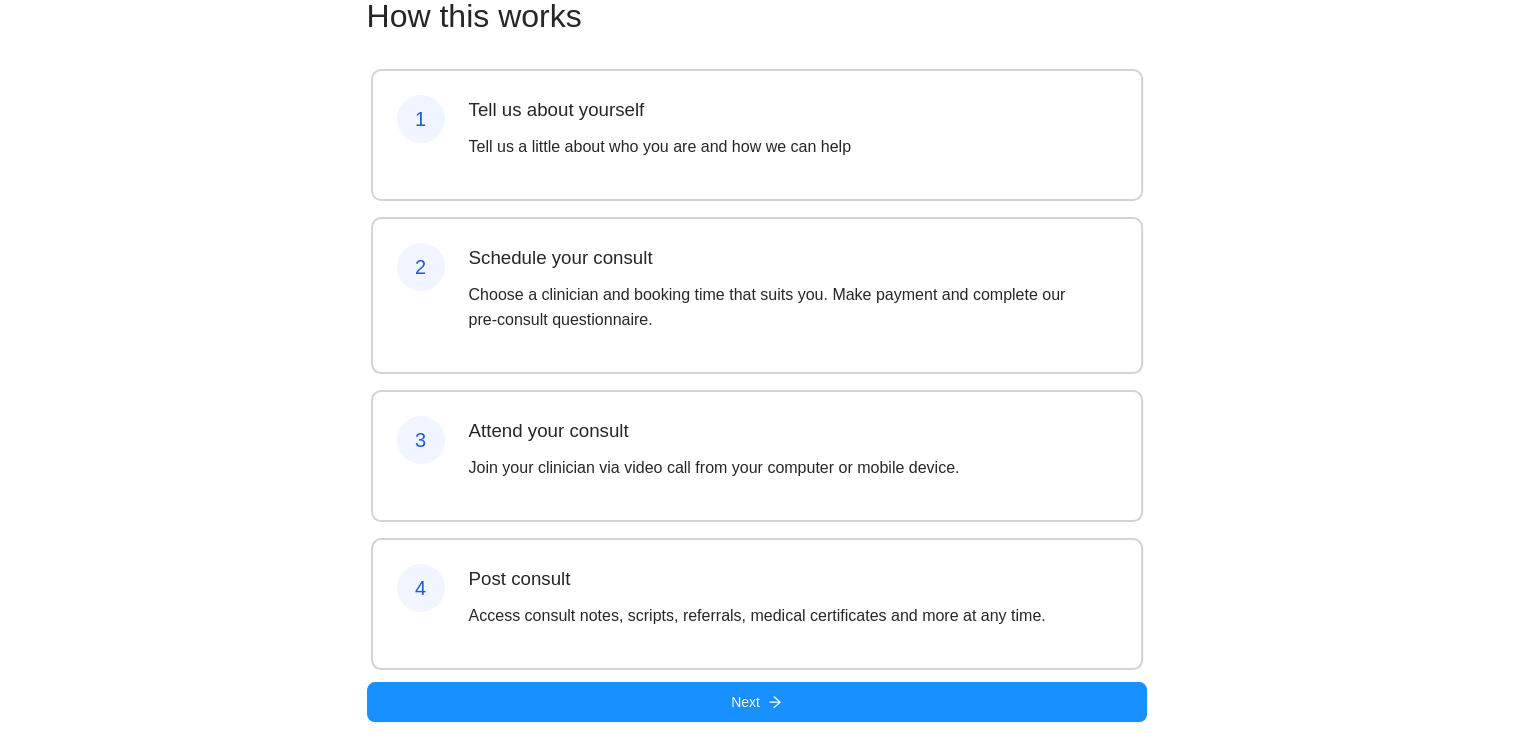 scroll, scrollTop: 0, scrollLeft: 0, axis: both 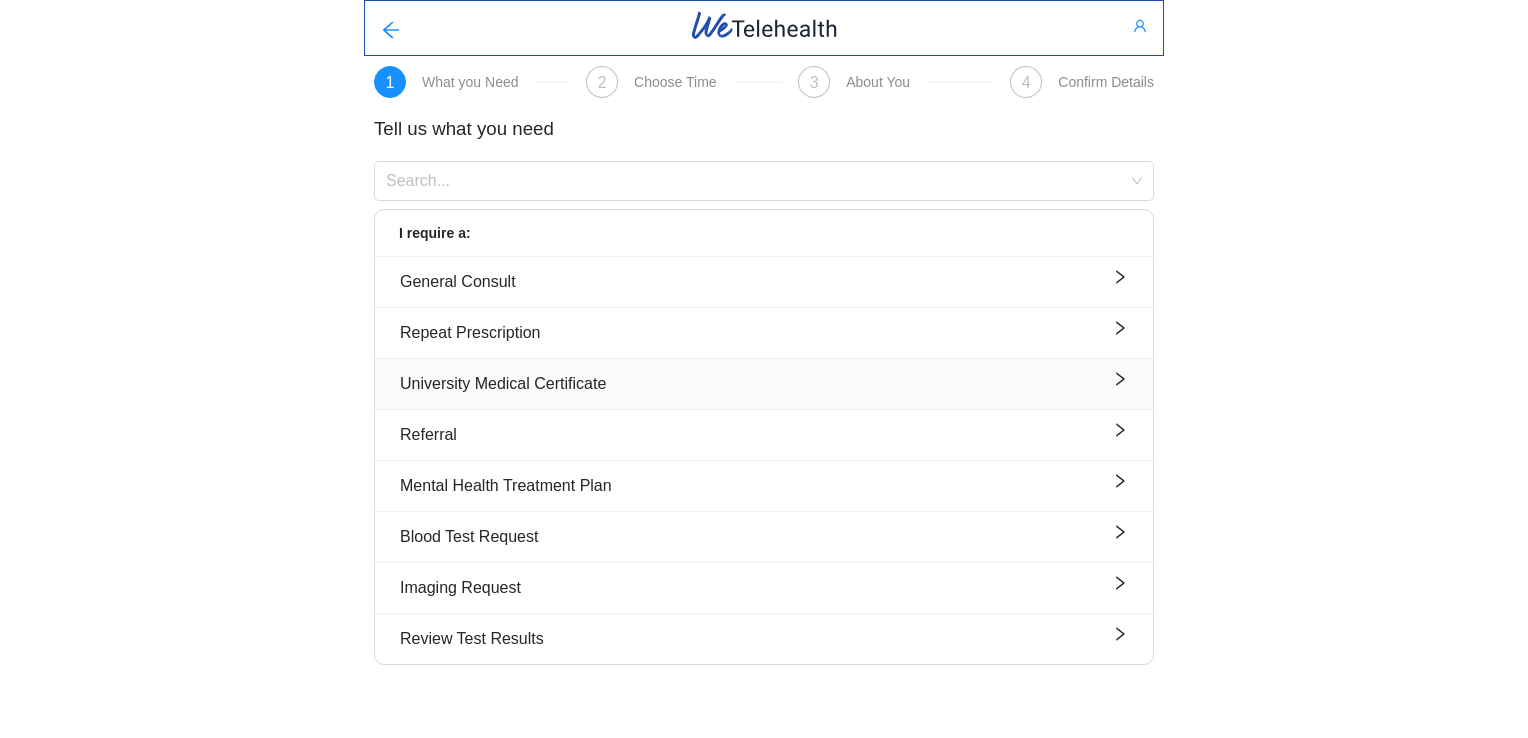 click on "University Medical Certificate" at bounding box center [764, 383] 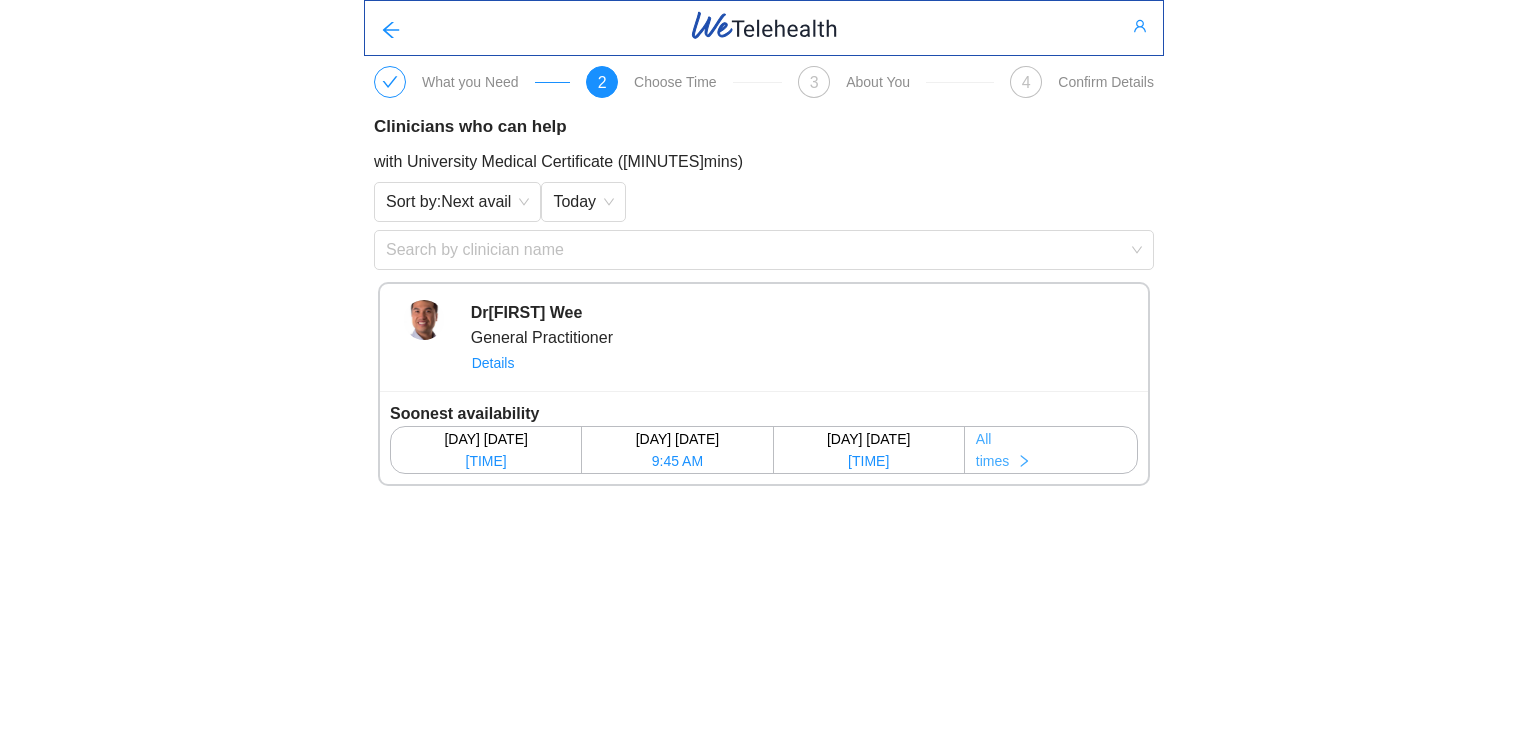 click on "times" at bounding box center (992, 461) 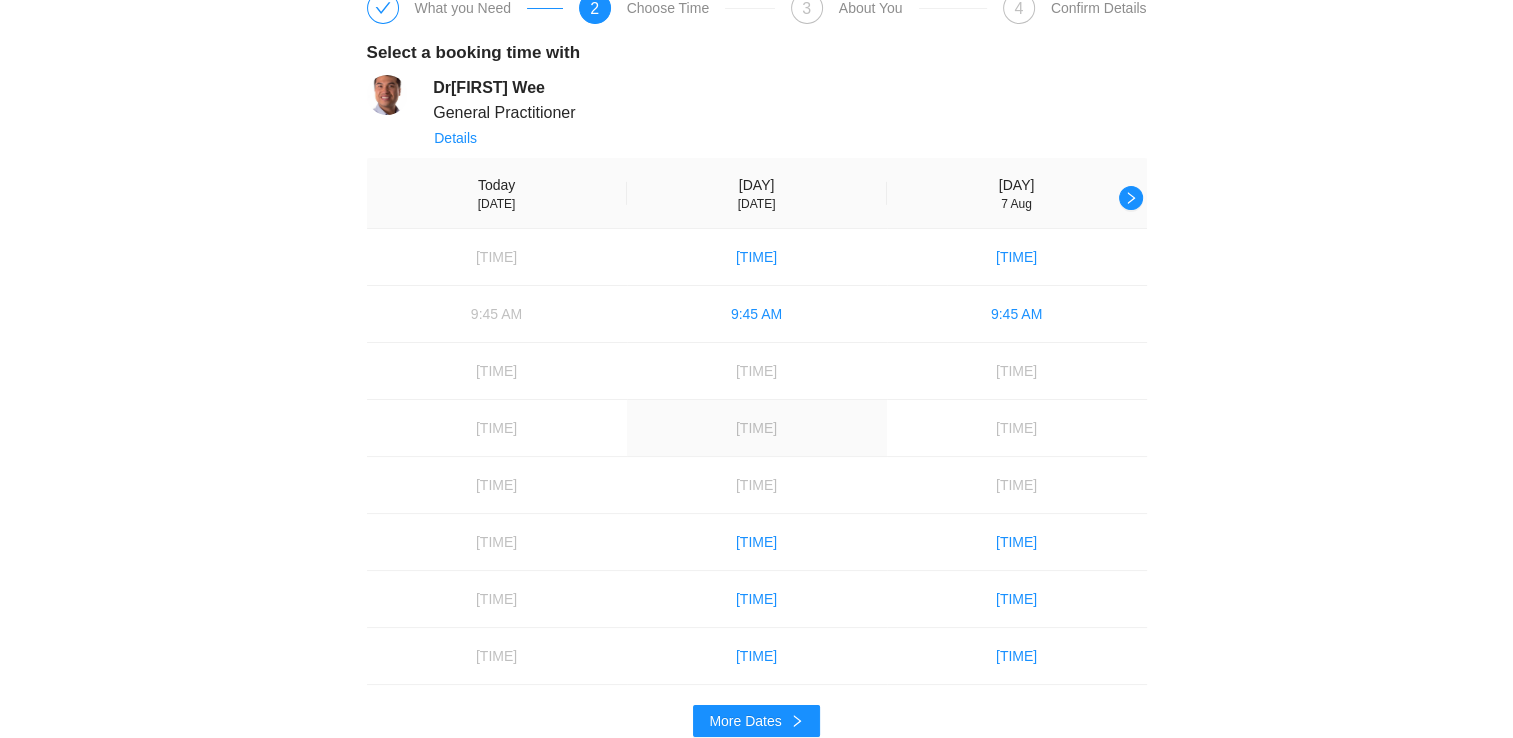 scroll, scrollTop: 84, scrollLeft: 0, axis: vertical 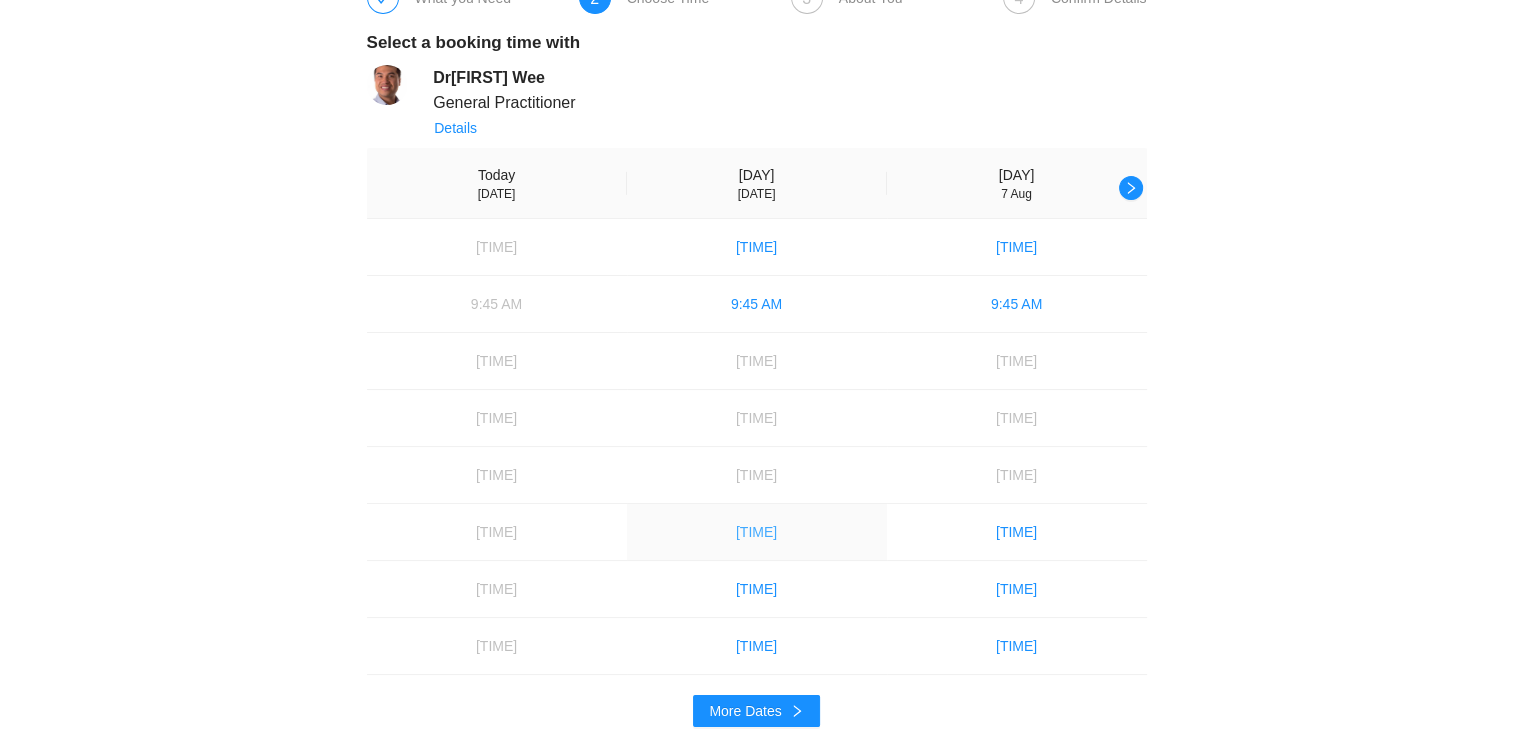 click on "8:45 PM" at bounding box center [756, 532] 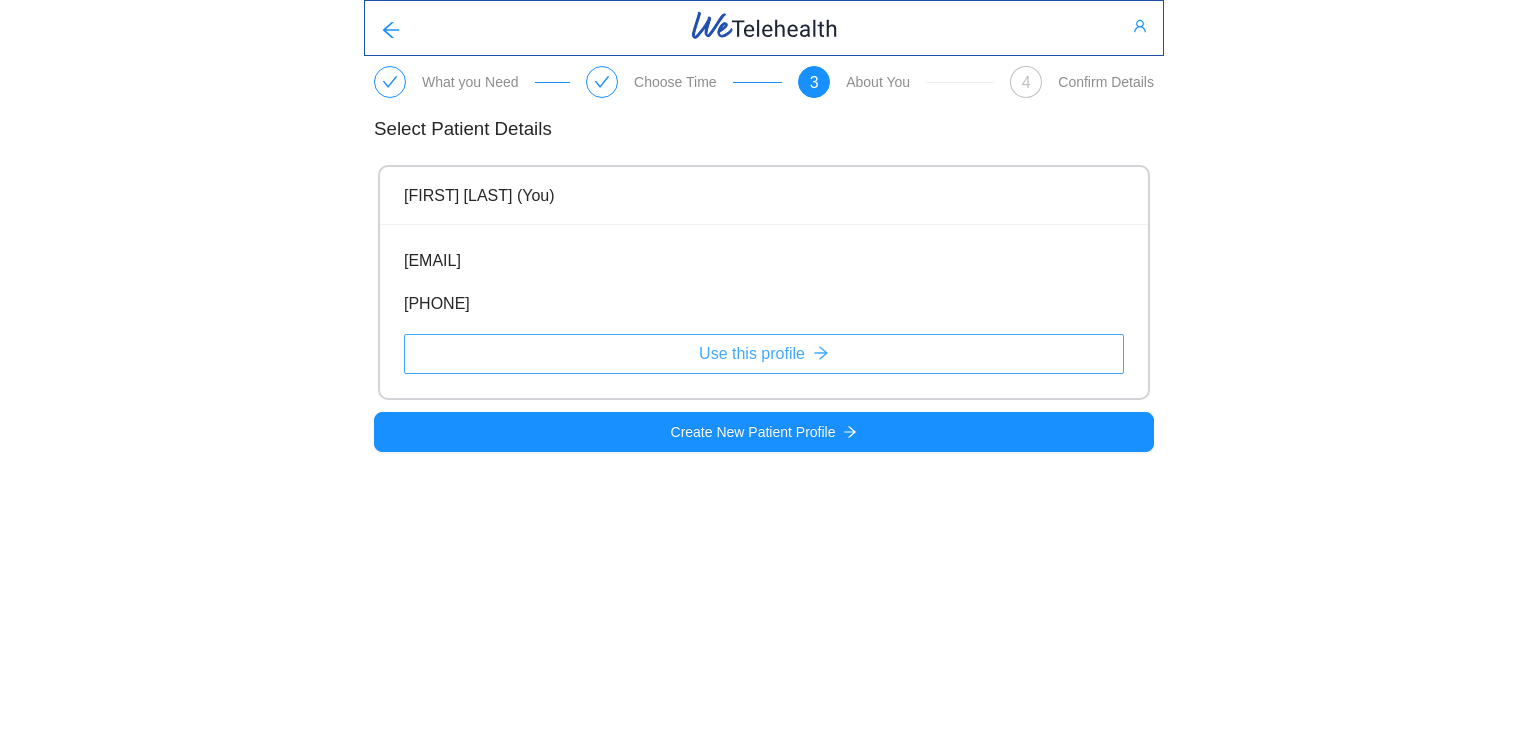 click on "Use this profile" at bounding box center [752, 353] 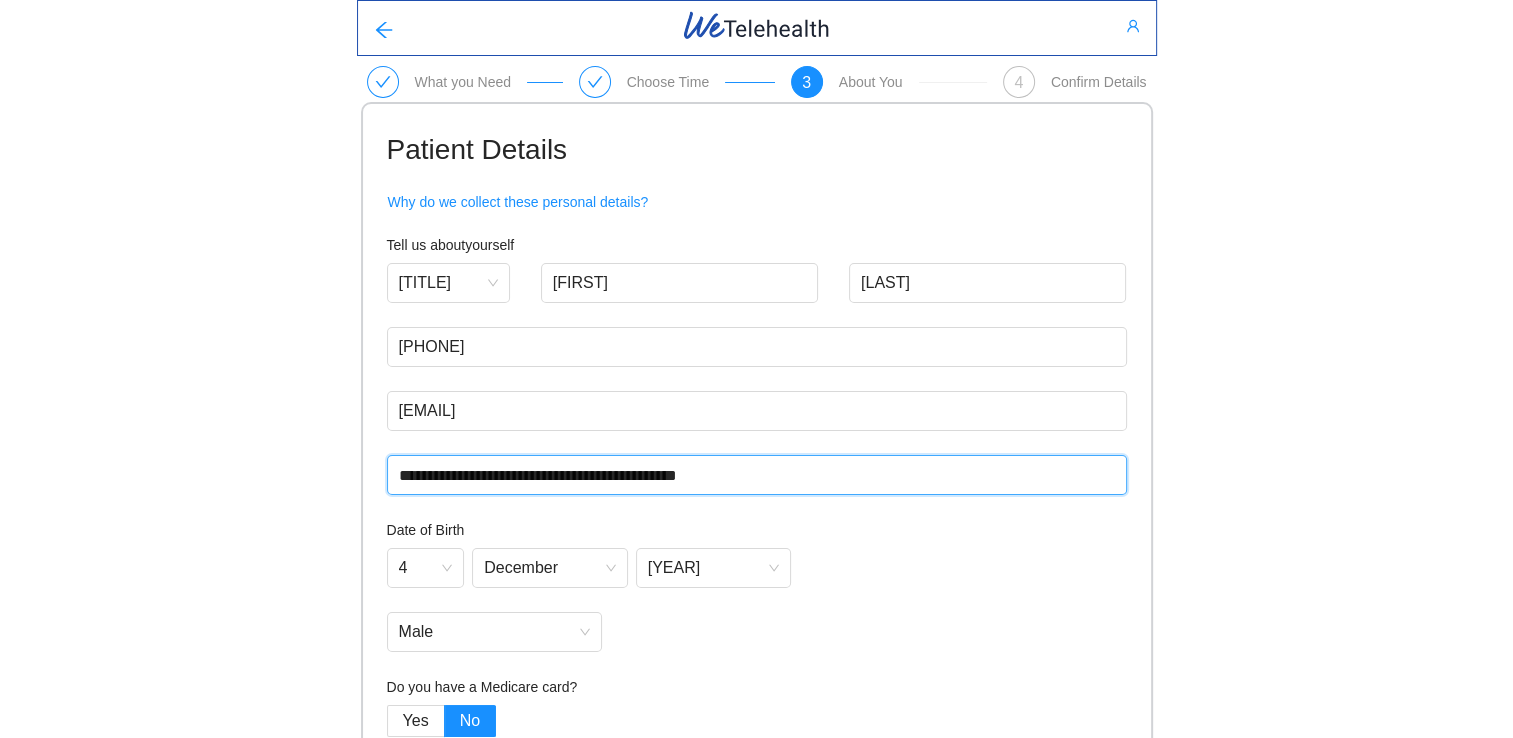 click on "**********" at bounding box center (757, 475) 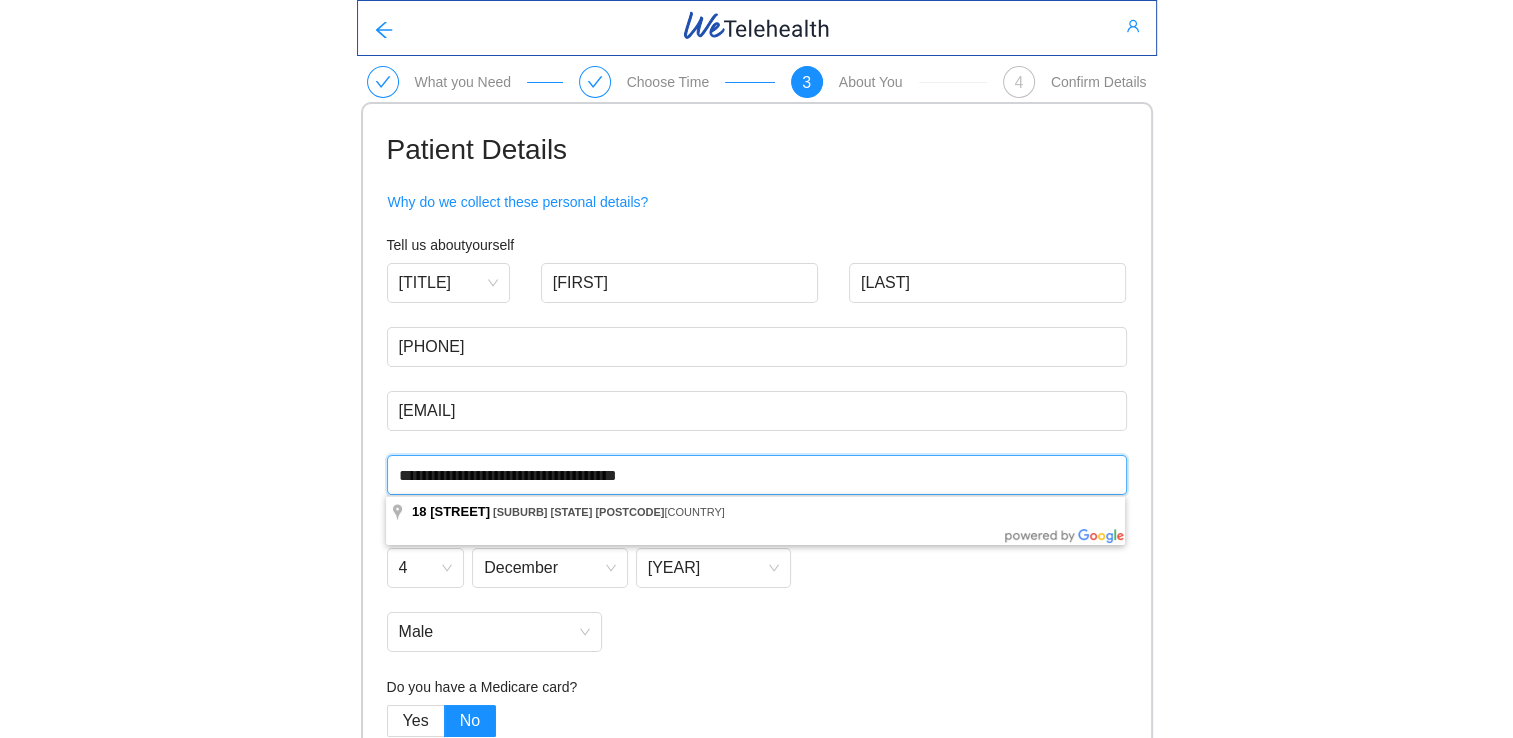 type on "**********" 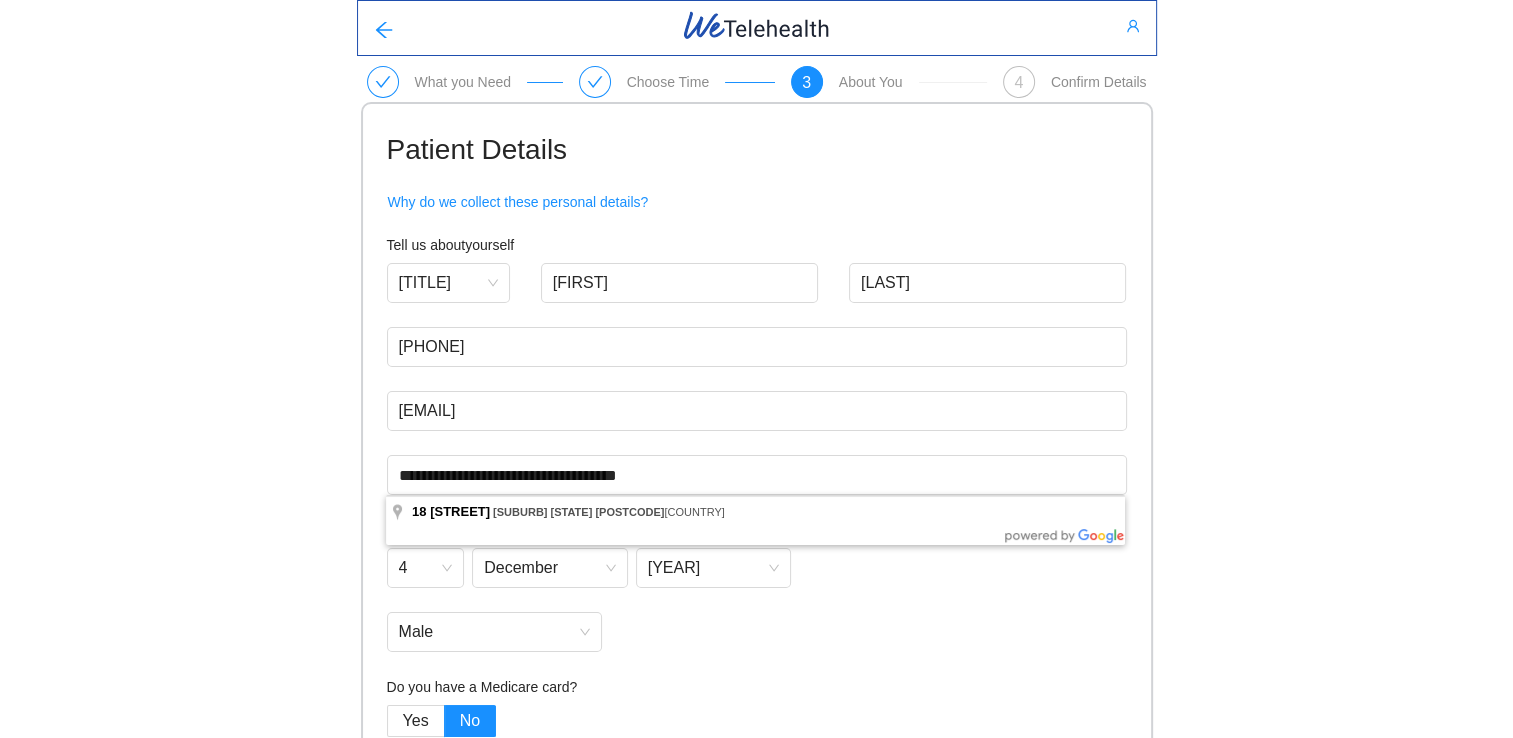 click on "**********" at bounding box center [756, 413] 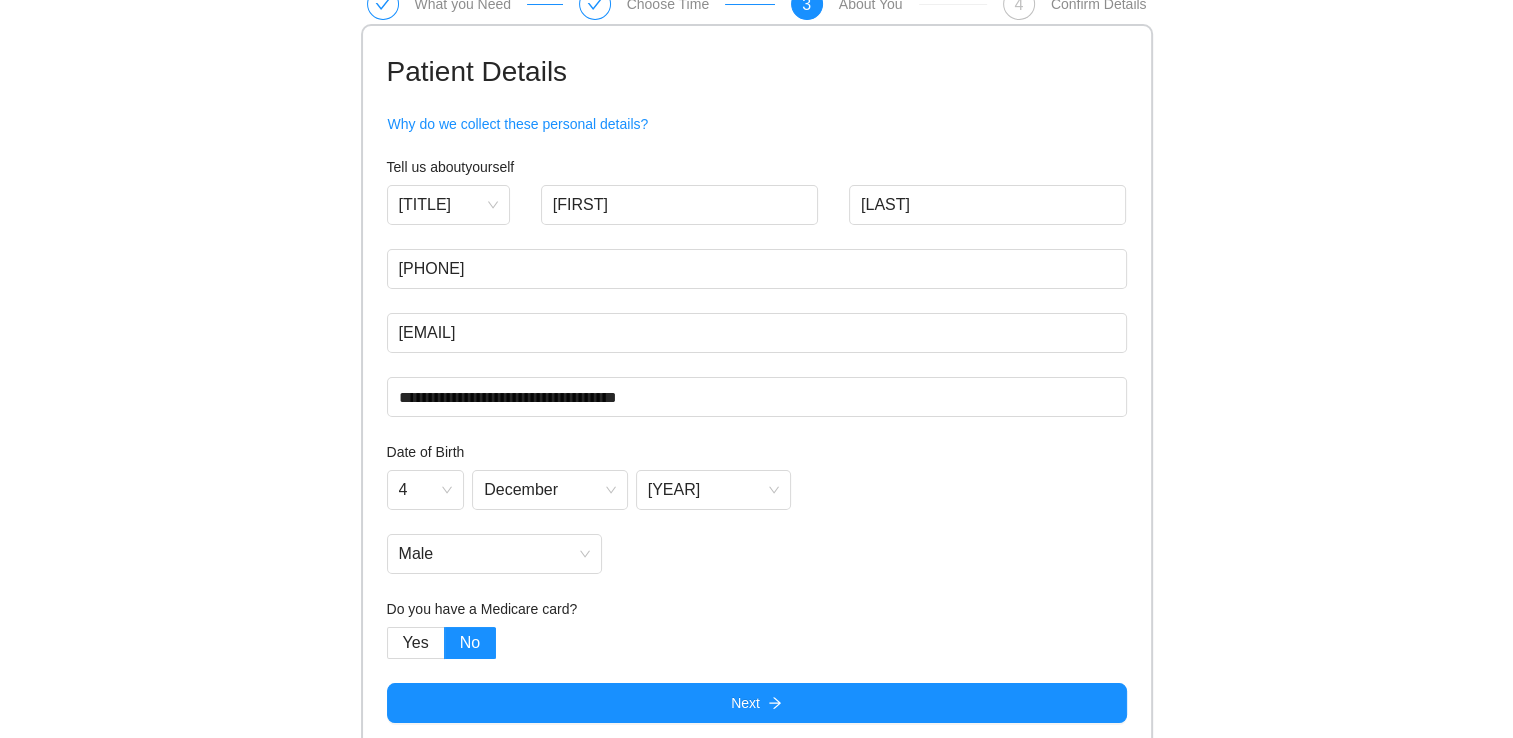 scroll, scrollTop: 88, scrollLeft: 0, axis: vertical 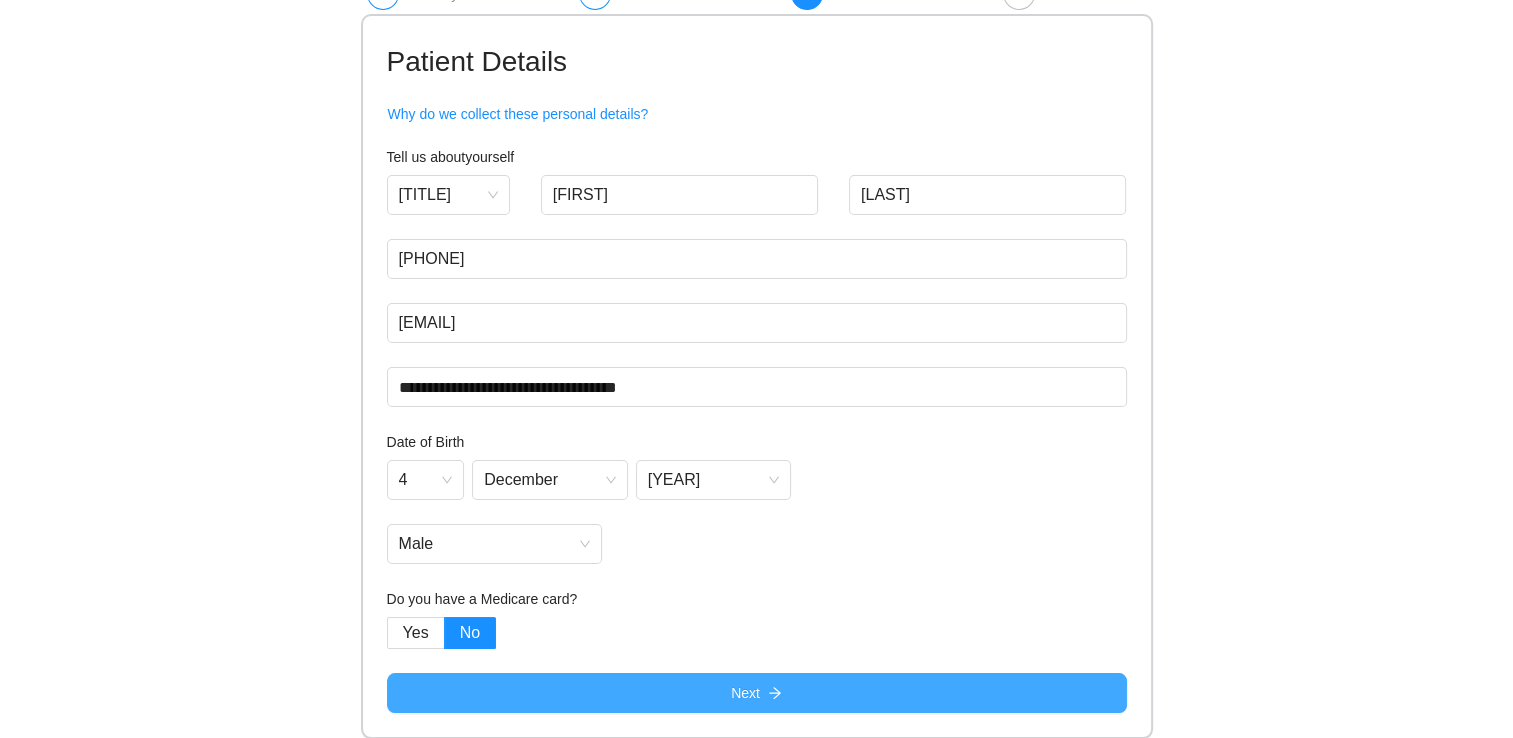 click on "Next" at bounding box center (757, 693) 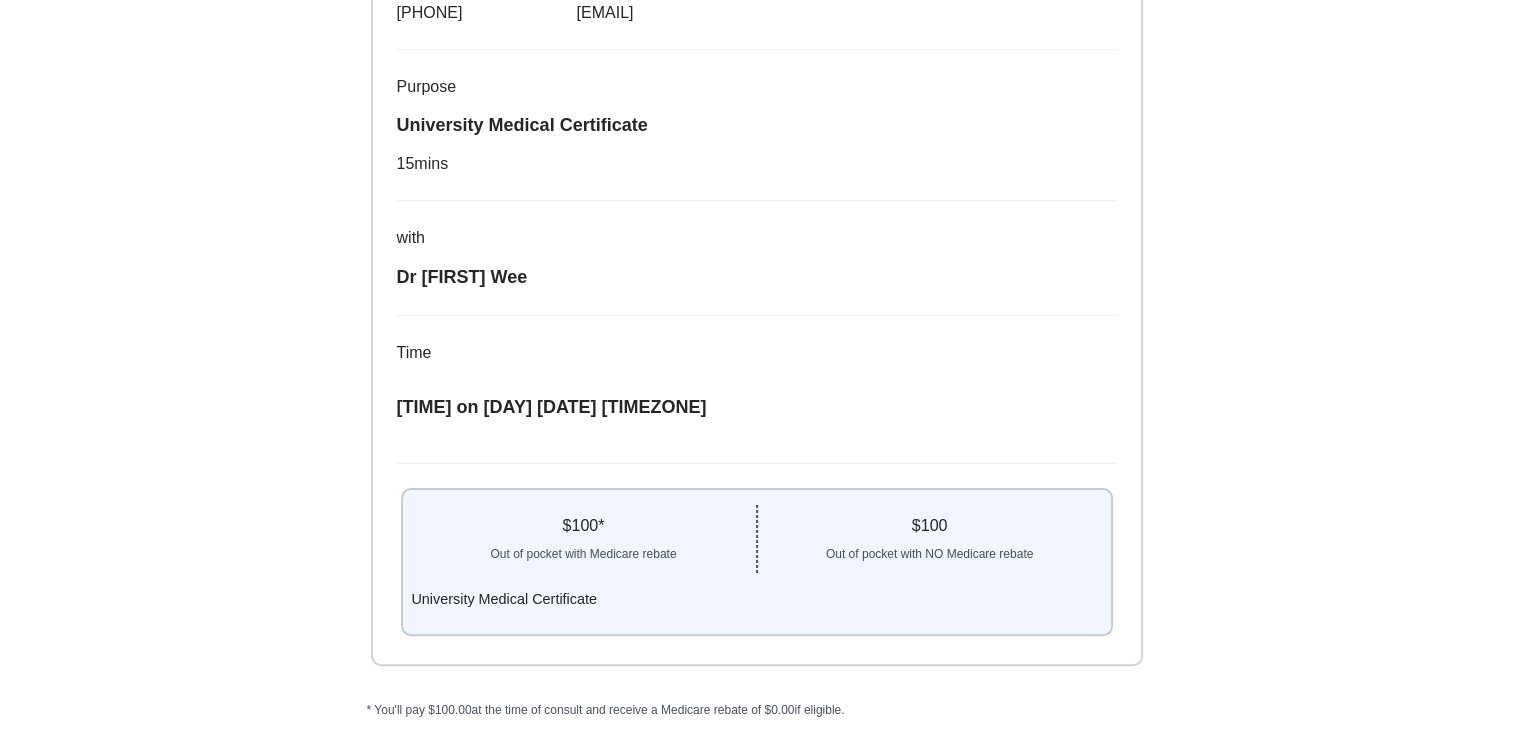 scroll, scrollTop: 376, scrollLeft: 0, axis: vertical 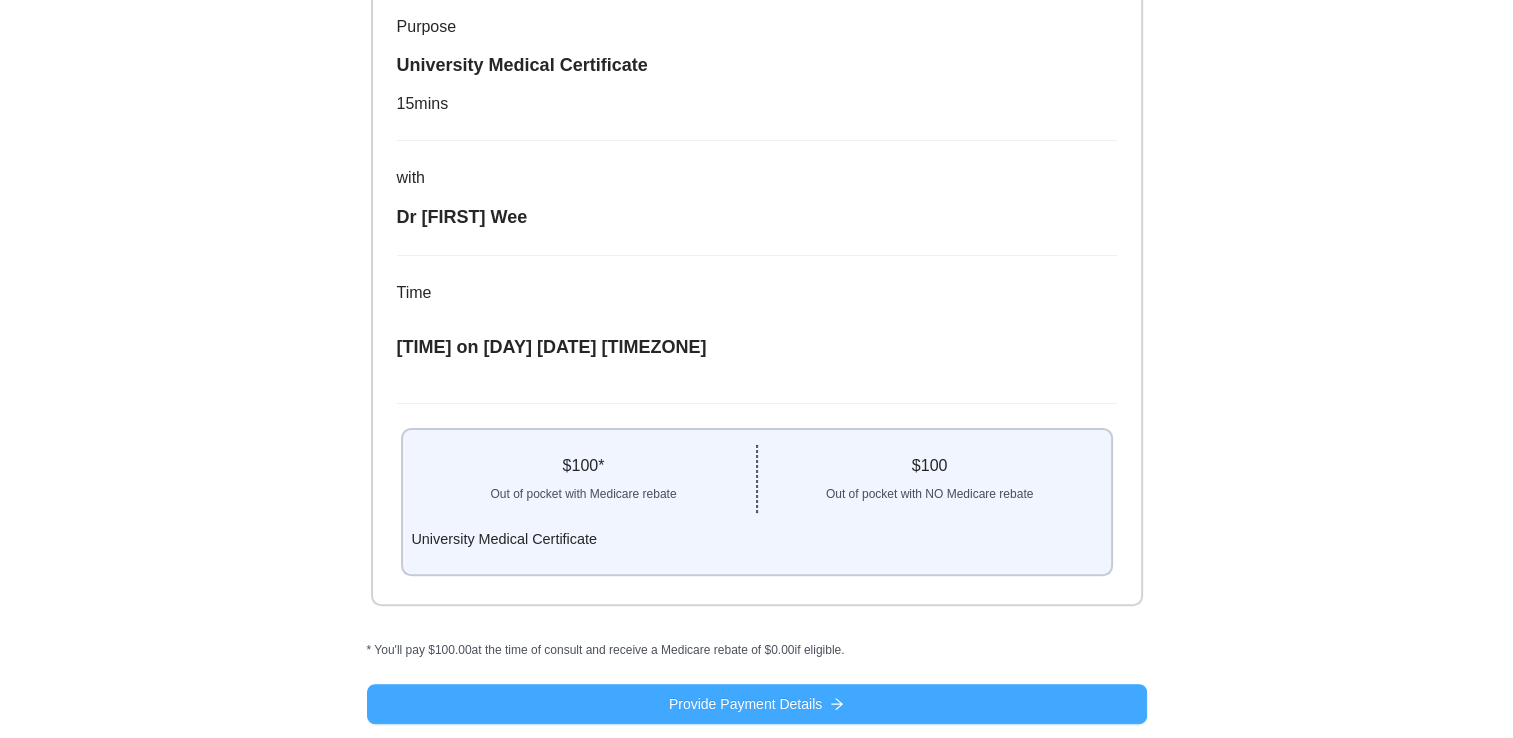 click on "Provide Payment Details" at bounding box center (745, 704) 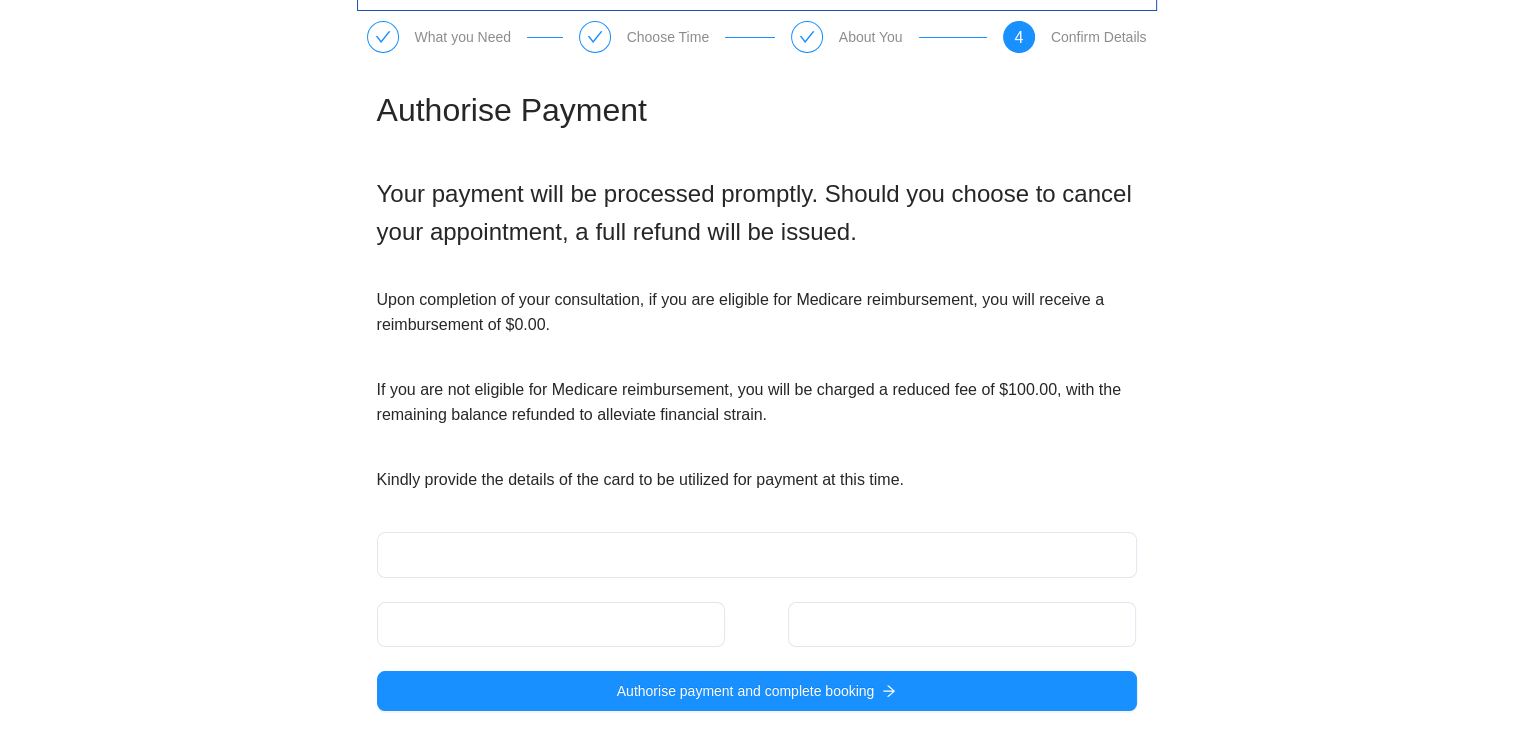 scroll, scrollTop: 49, scrollLeft: 0, axis: vertical 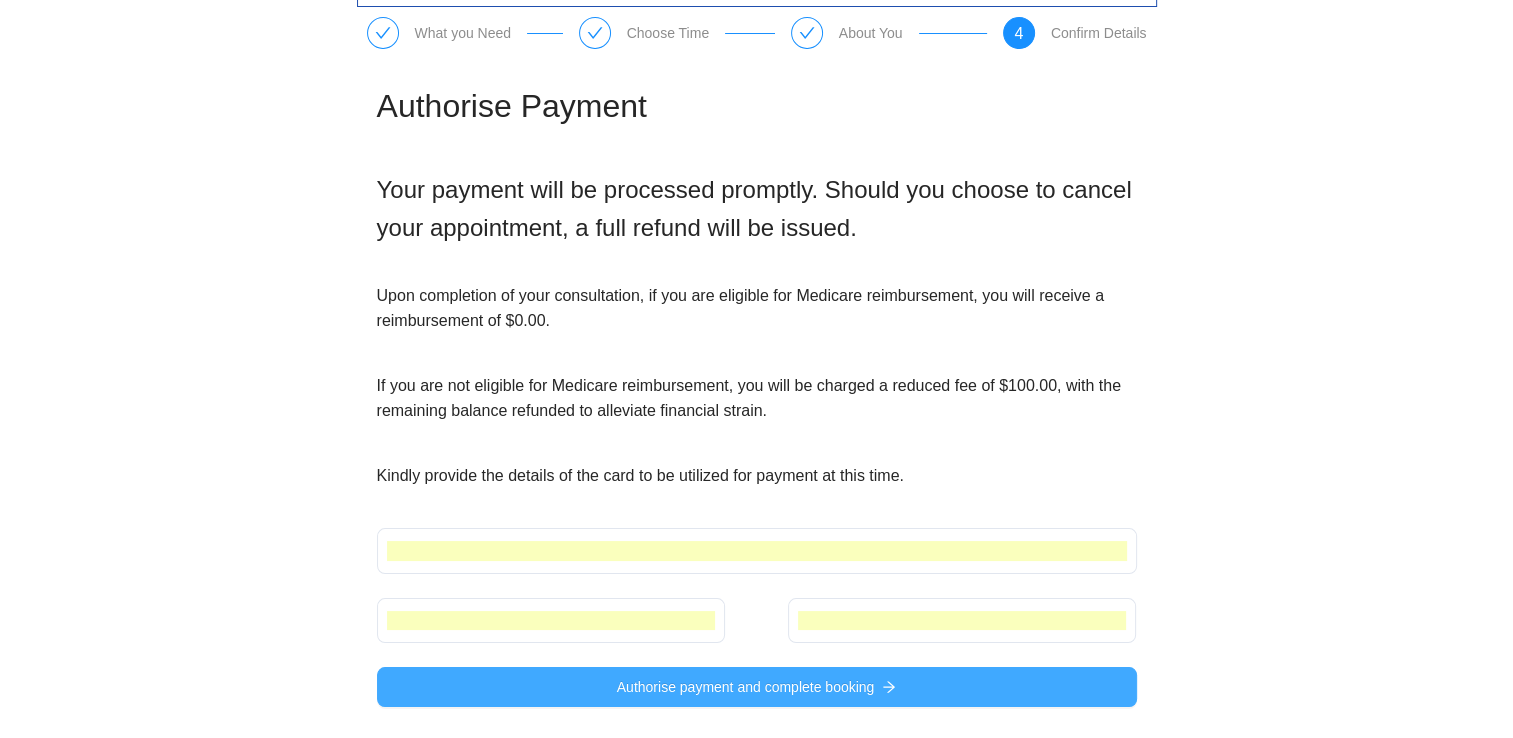 click on "Authorise payment and complete booking" at bounding box center (746, 687) 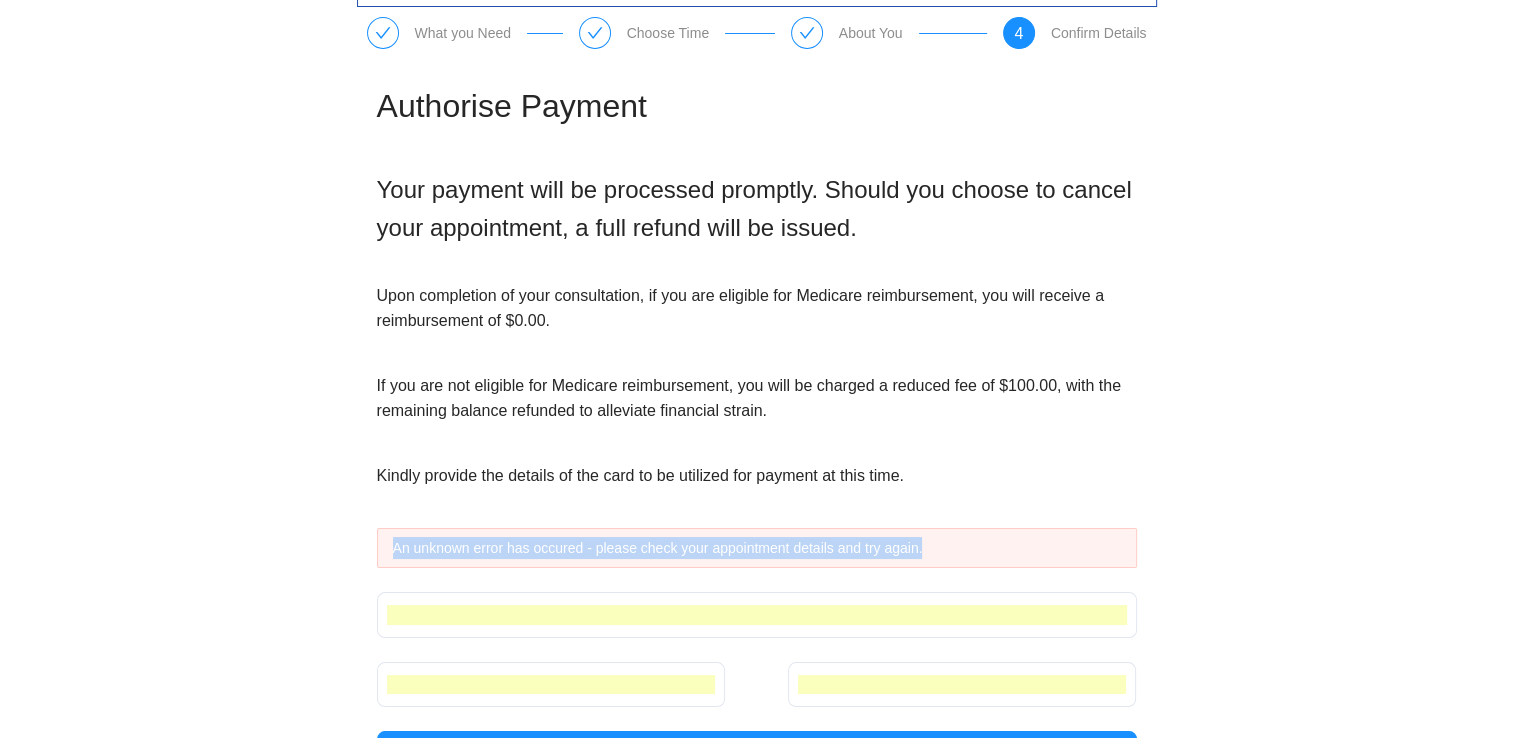 drag, startPoint x: 945, startPoint y: 546, endPoint x: 391, endPoint y: 539, distance: 554.04425 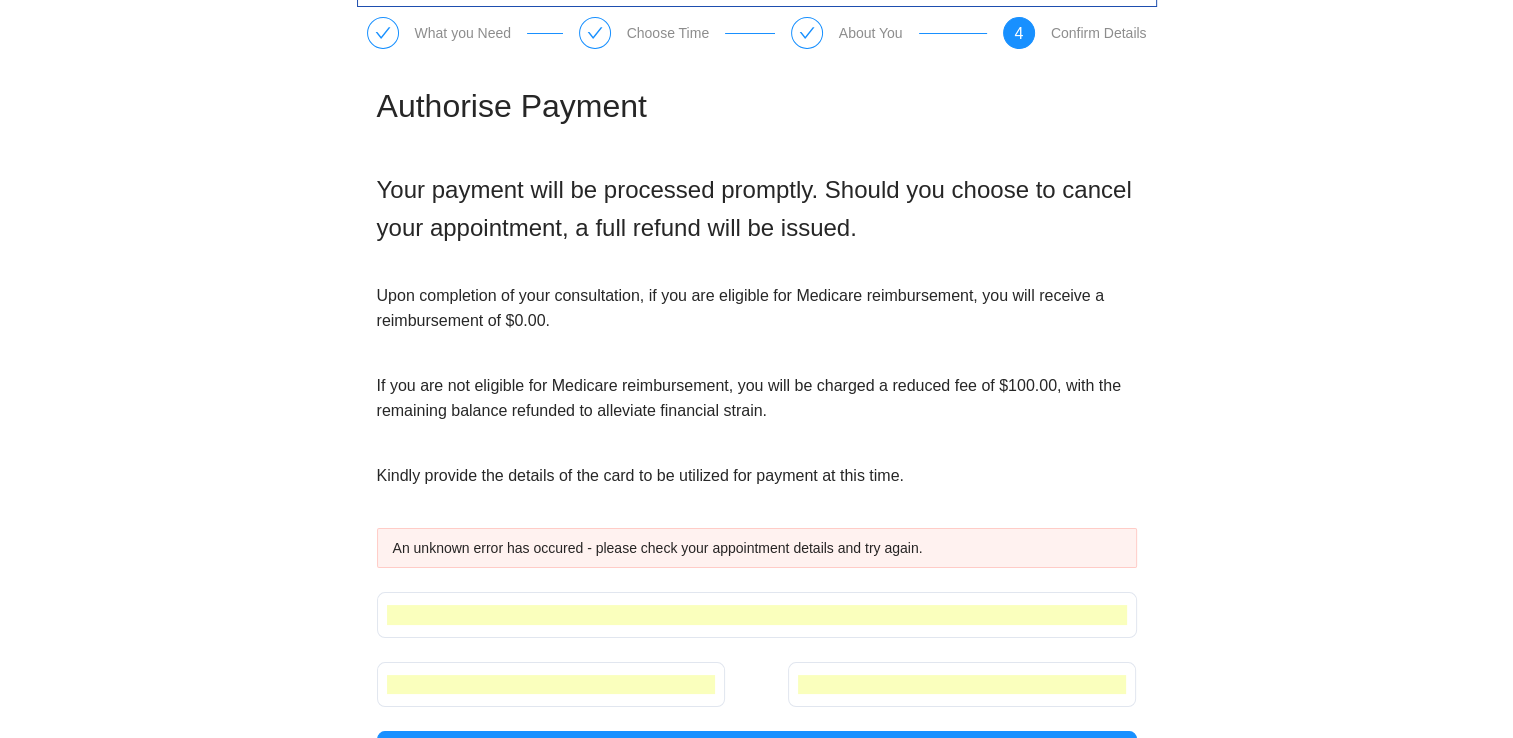 click on "What you Need Choose Time About You 4 Confirm Details Authorise Payment Your payment will be processed promptly. Should you choose to cancel your appointment, a full refund will be issued. Upon completion of your consultation, if you are eligible for Medicare reimbursement, you will receive a reimbursement of $ 0.00 . If you are not eligible for Medicare reimbursement, you will be charged a reduced fee of $ 100.00 , with the remaining balance refunded to alleviate financial strain. Kindly provide the details of the card to be utilized for payment at this time. An unknown error has occured - please check your appointment details and try again. Authorise payment and complete booking" at bounding box center (756, 377) 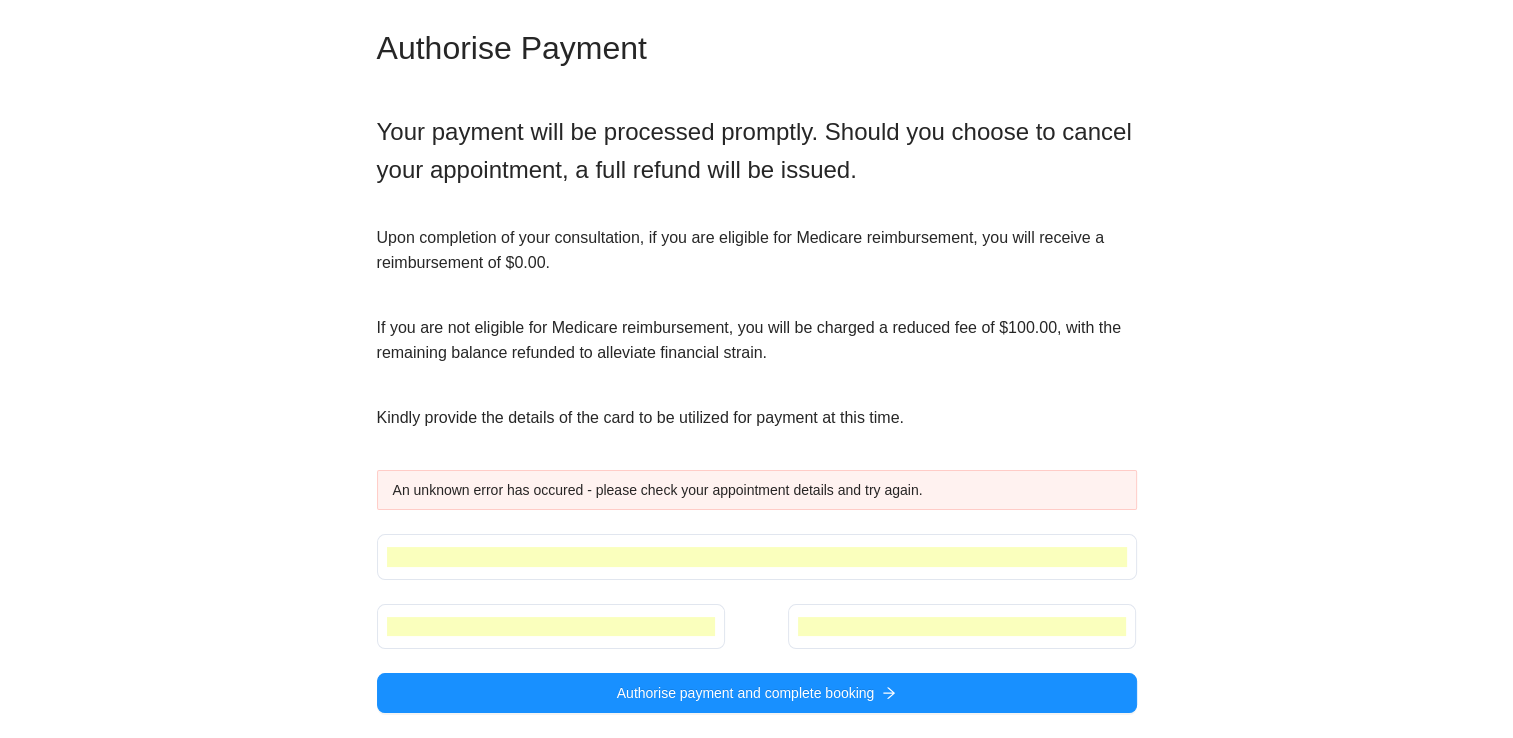 scroll, scrollTop: 112, scrollLeft: 0, axis: vertical 